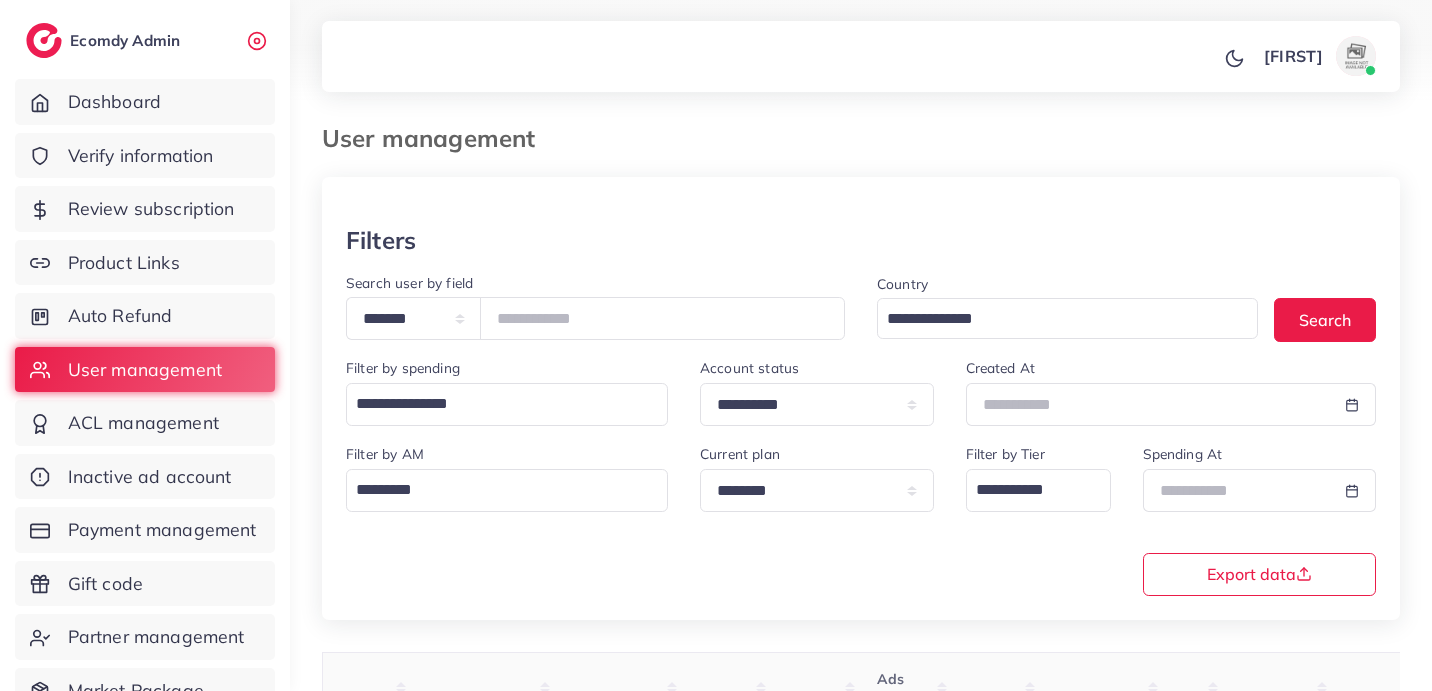 scroll, scrollTop: 0, scrollLeft: 0, axis: both 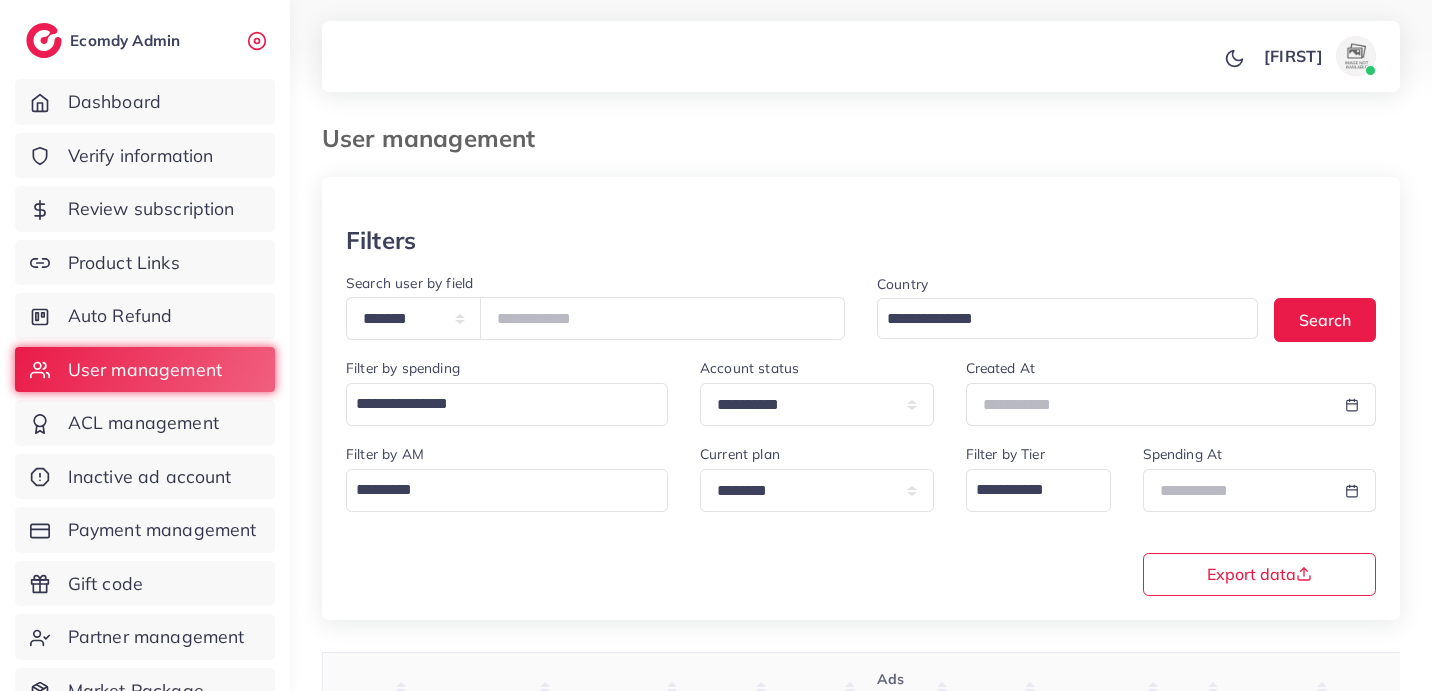 type on "*****" 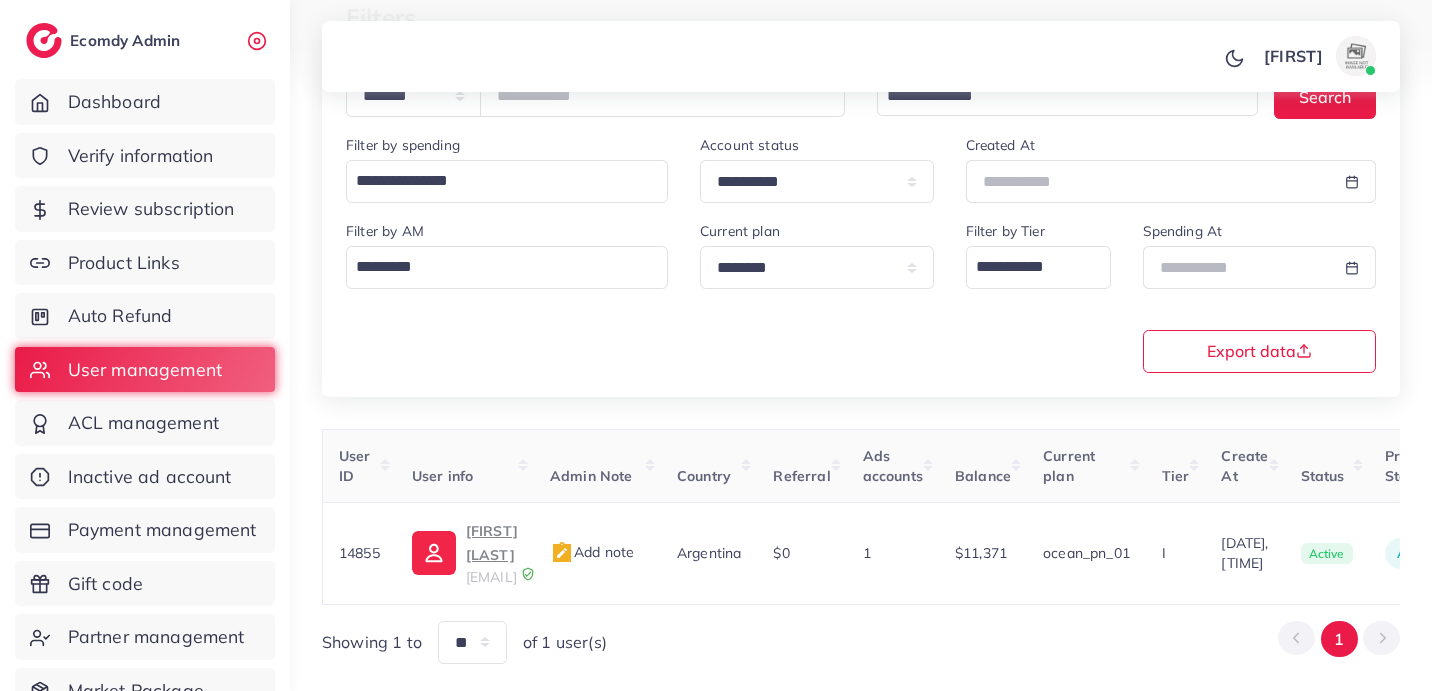 scroll, scrollTop: 268, scrollLeft: 0, axis: vertical 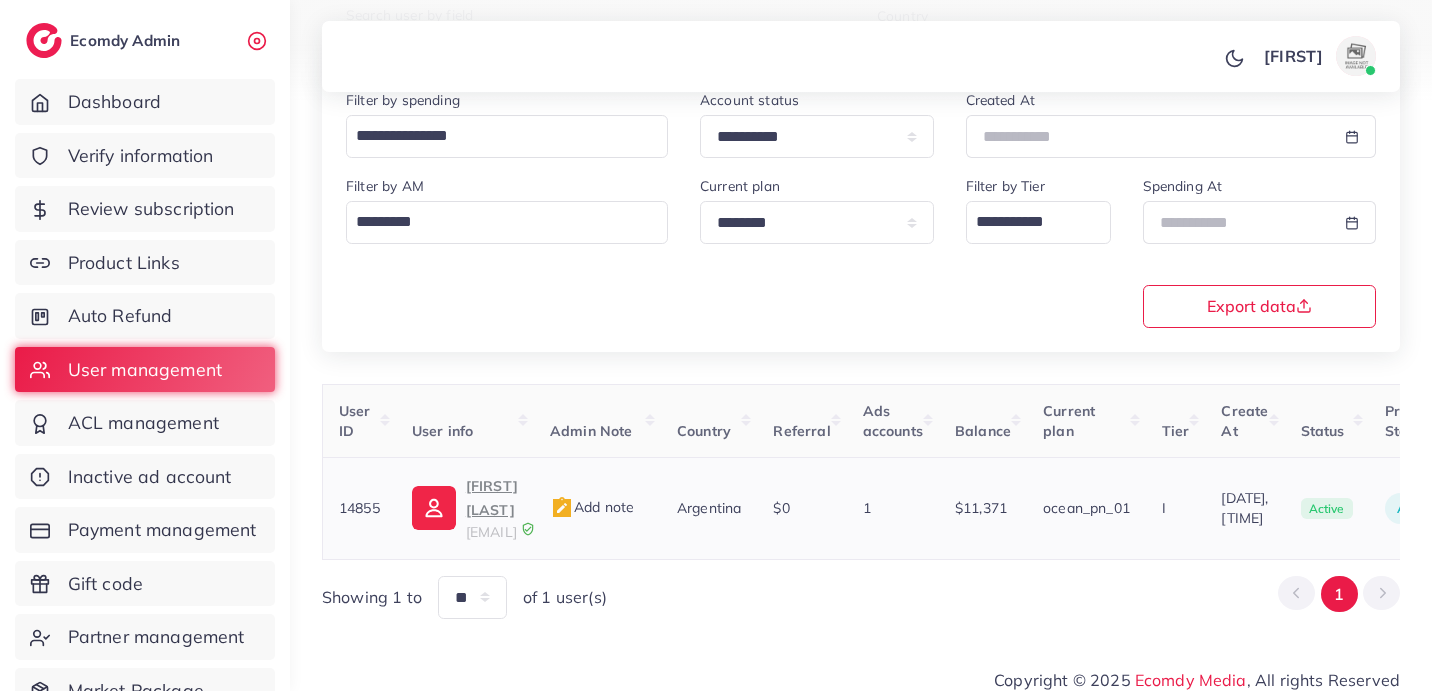 click on "Lisandro Ramos" at bounding box center (492, 498) 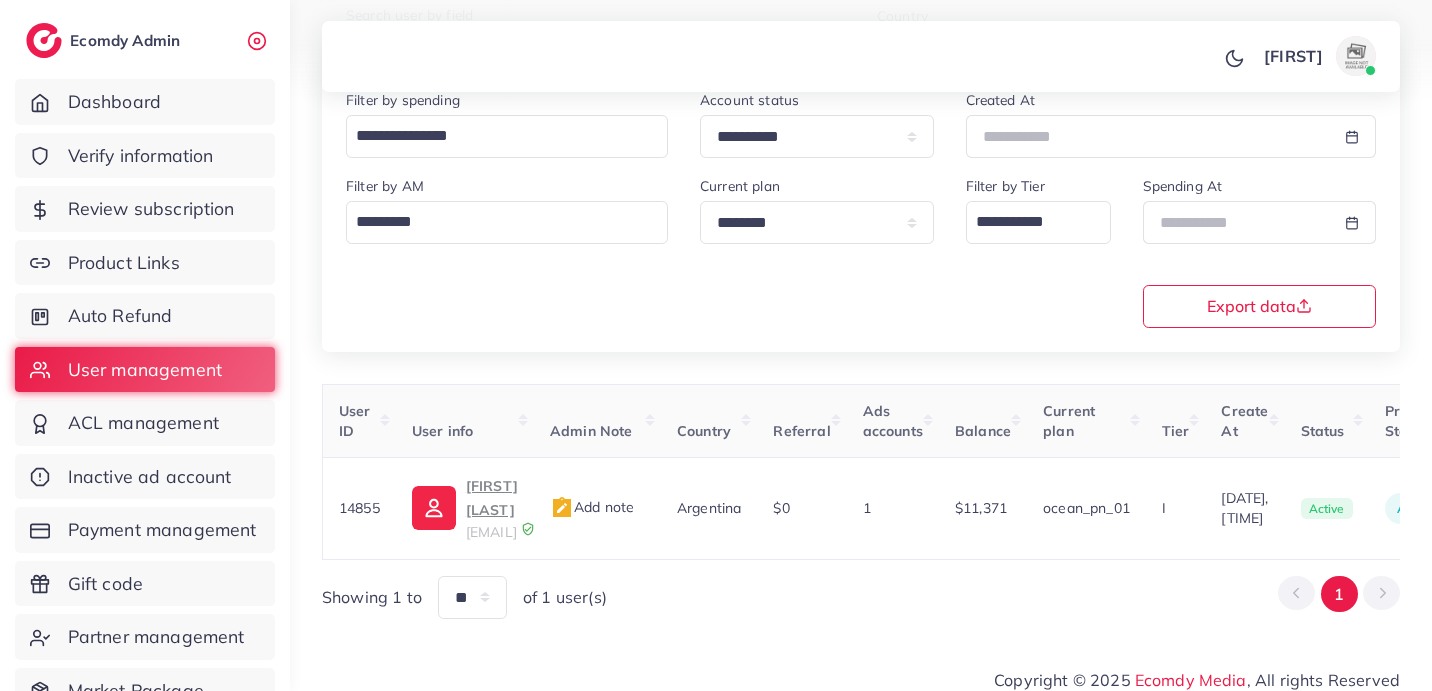 scroll, scrollTop: 47, scrollLeft: 0, axis: vertical 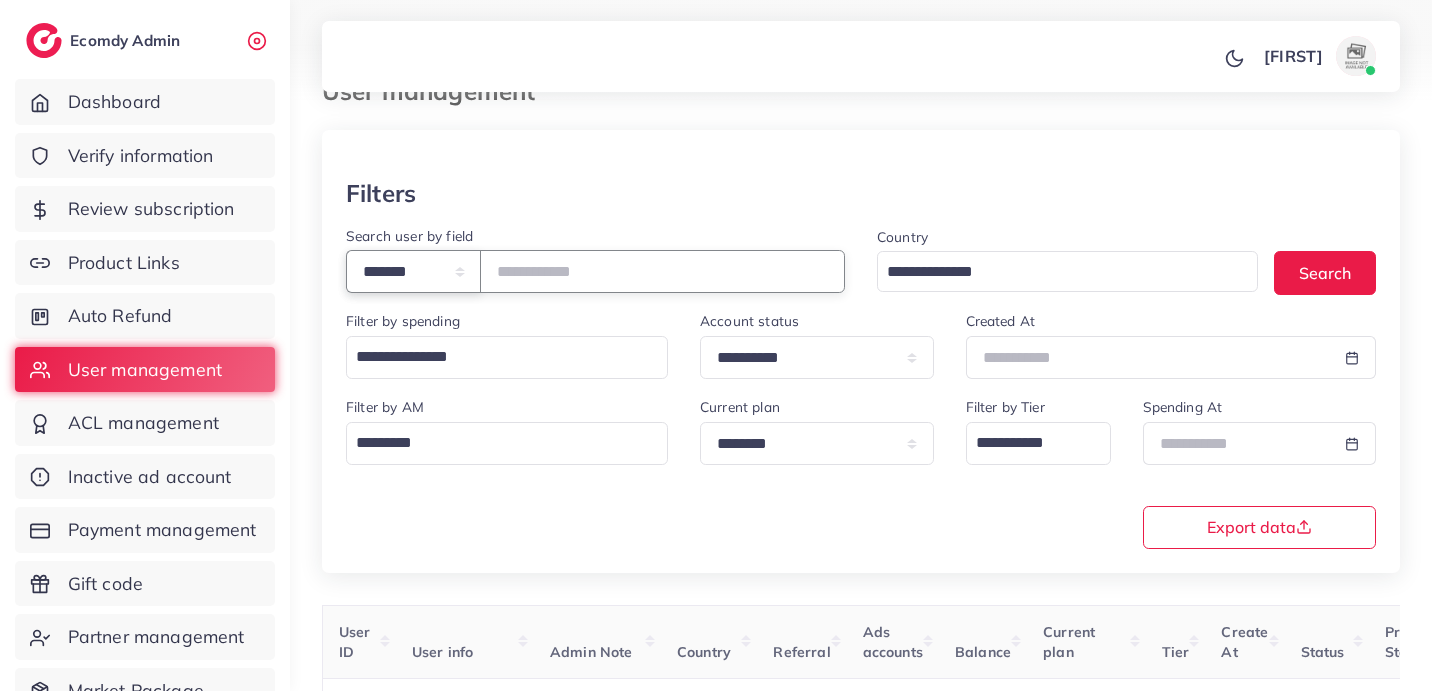 click on "**********" at bounding box center [413, 271] 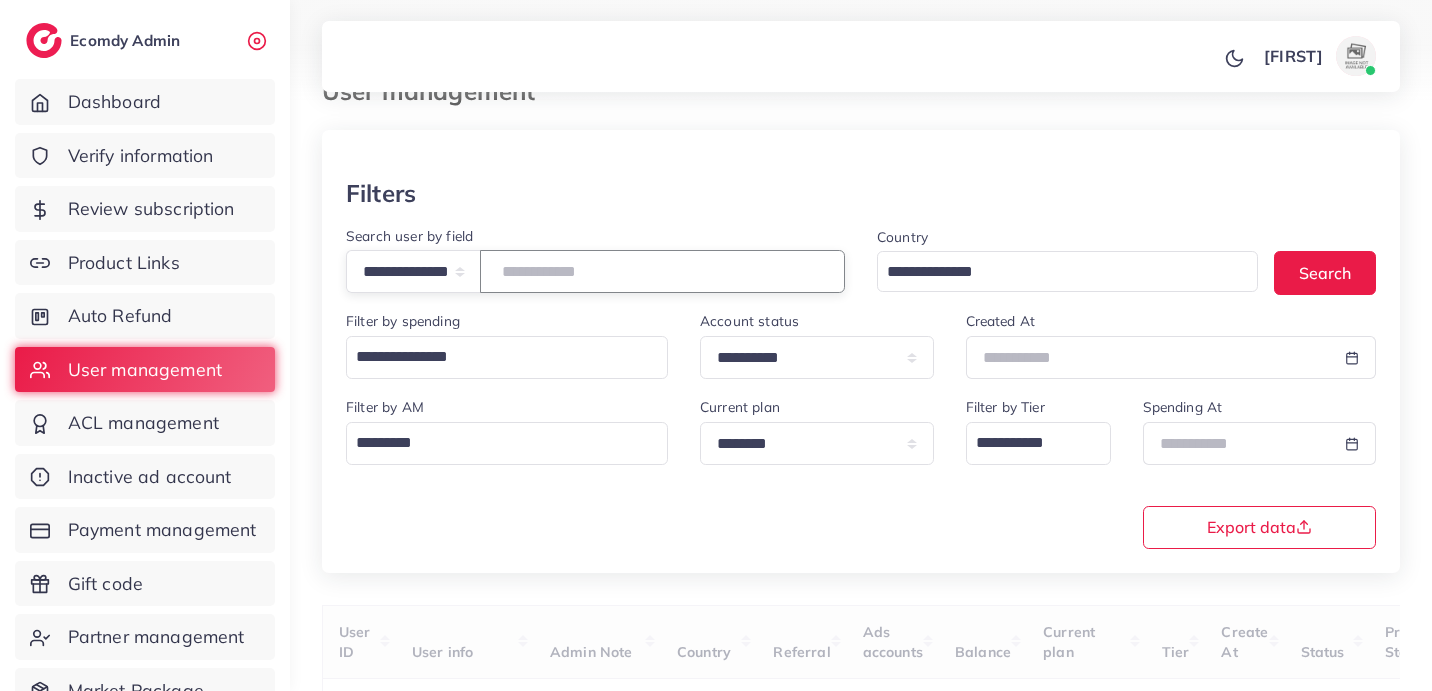 click at bounding box center (662, 271) 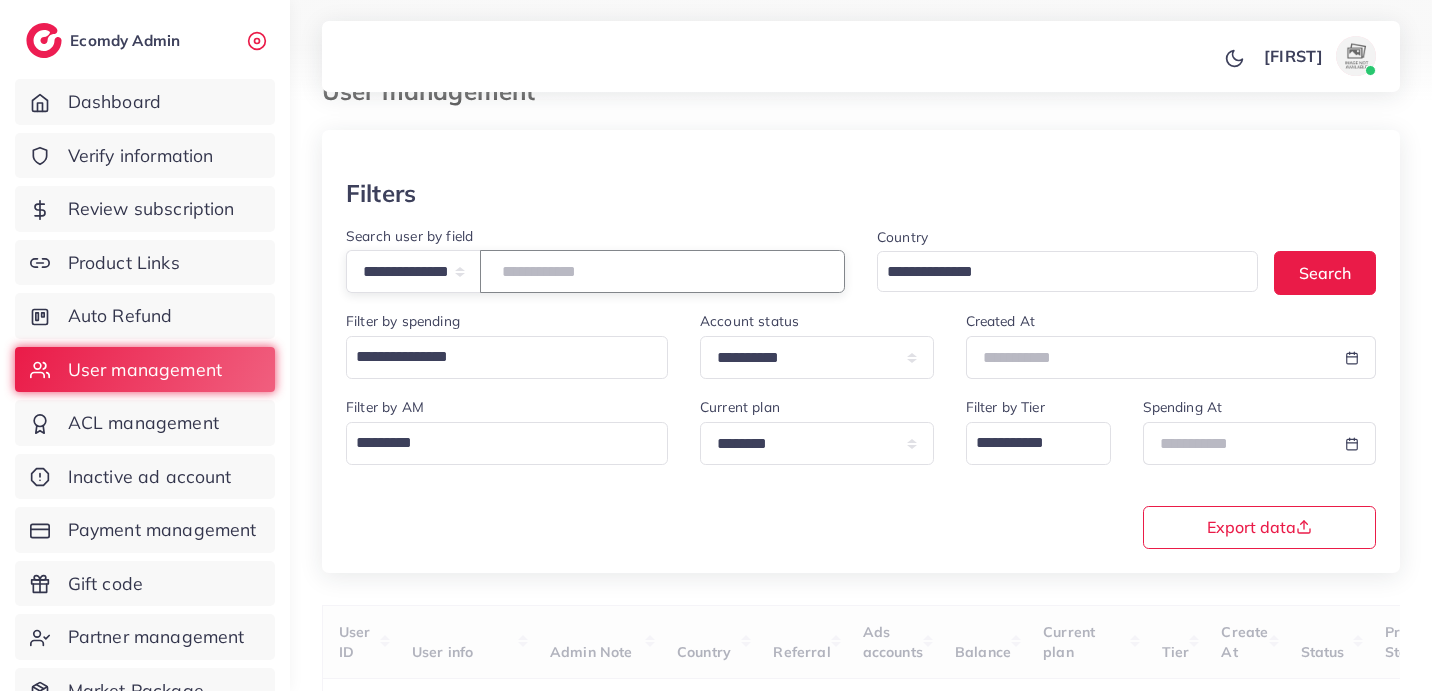 paste on "**********" 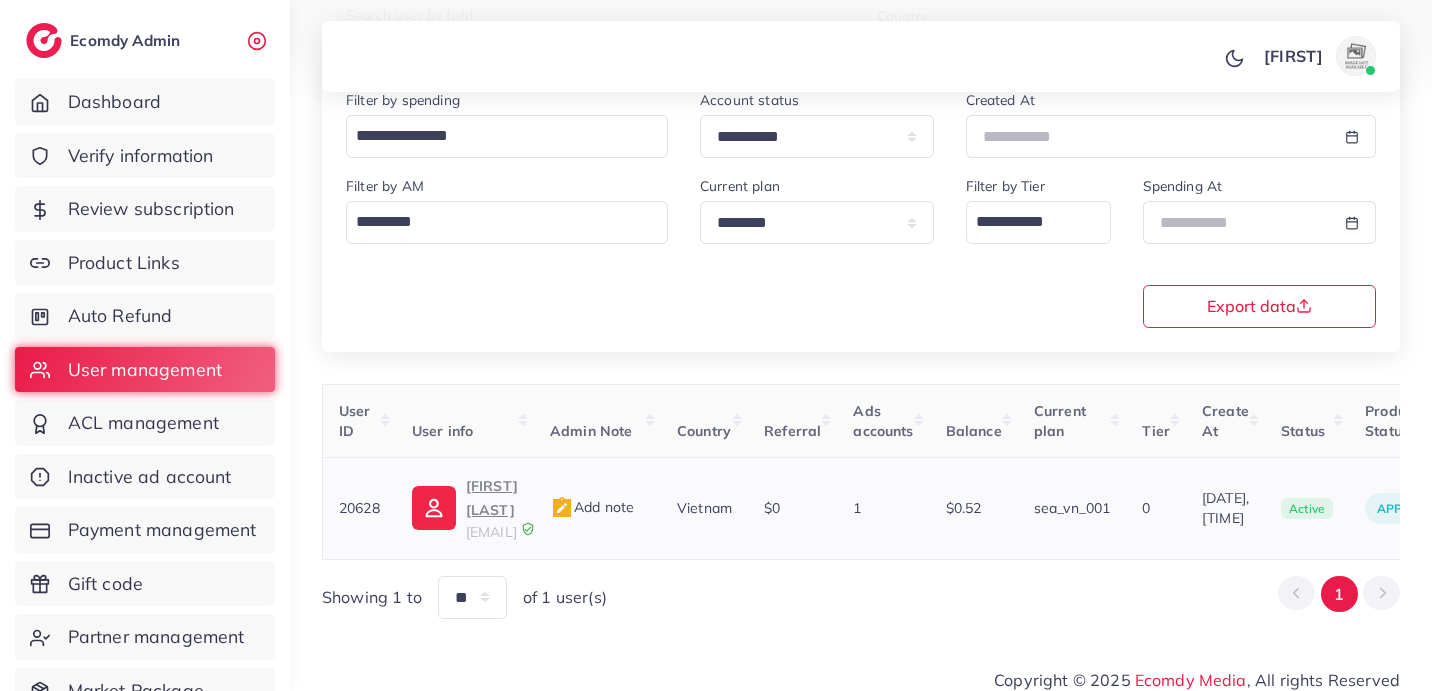 click on "handdnoffice@gmail.com" at bounding box center [491, 532] 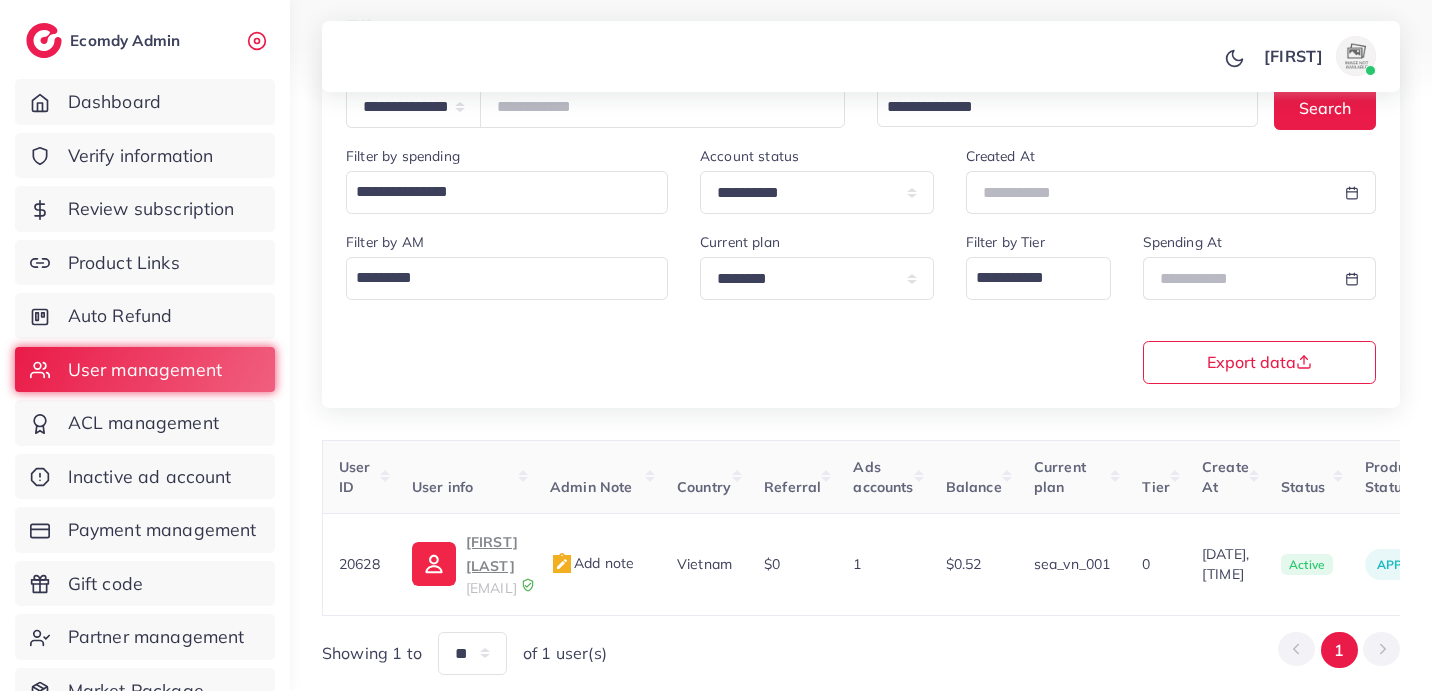 scroll, scrollTop: 90, scrollLeft: 0, axis: vertical 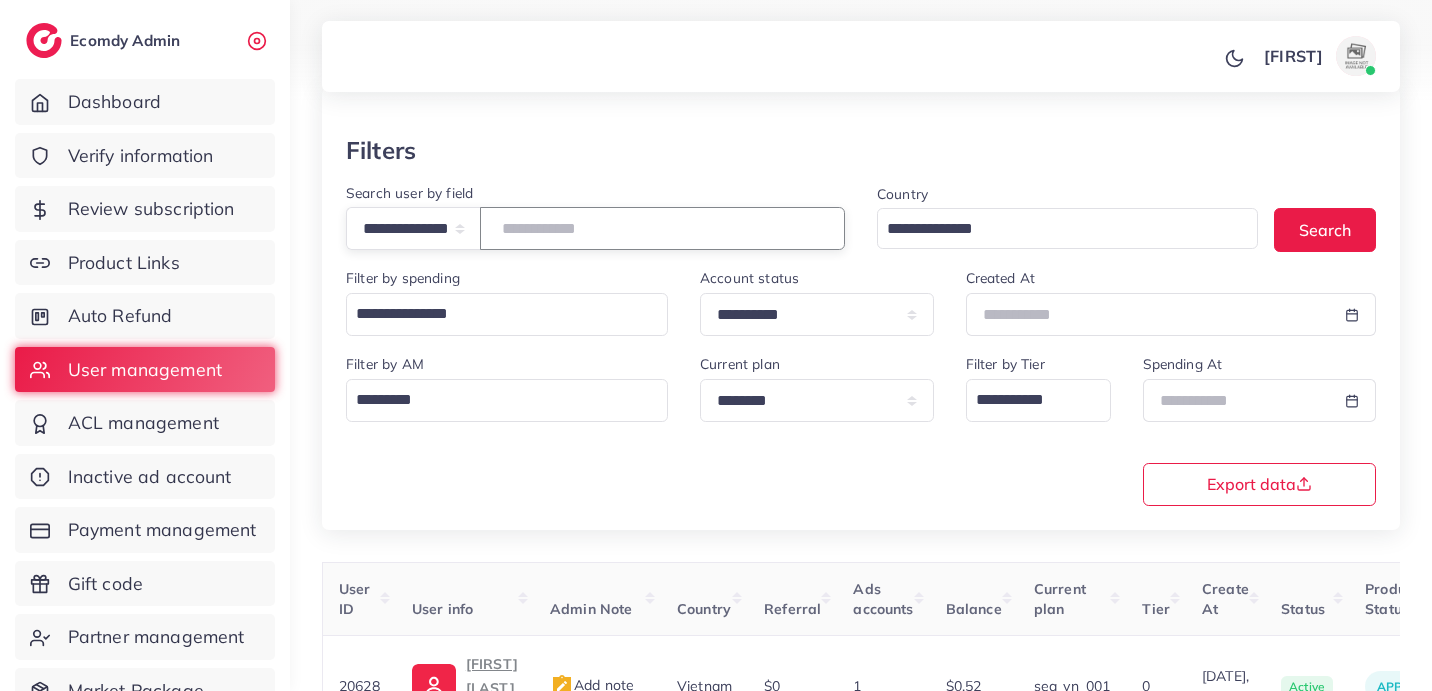 click on "**********" at bounding box center (662, 228) 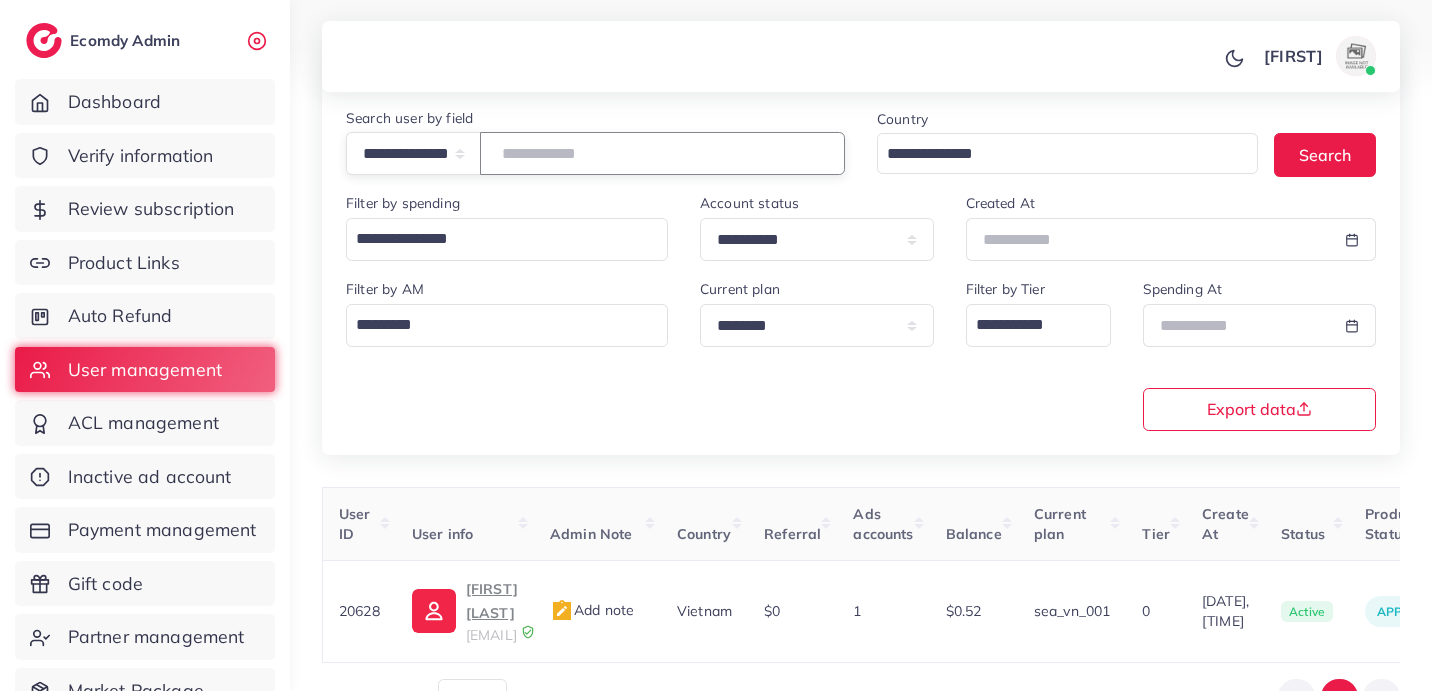 scroll, scrollTop: 198, scrollLeft: 0, axis: vertical 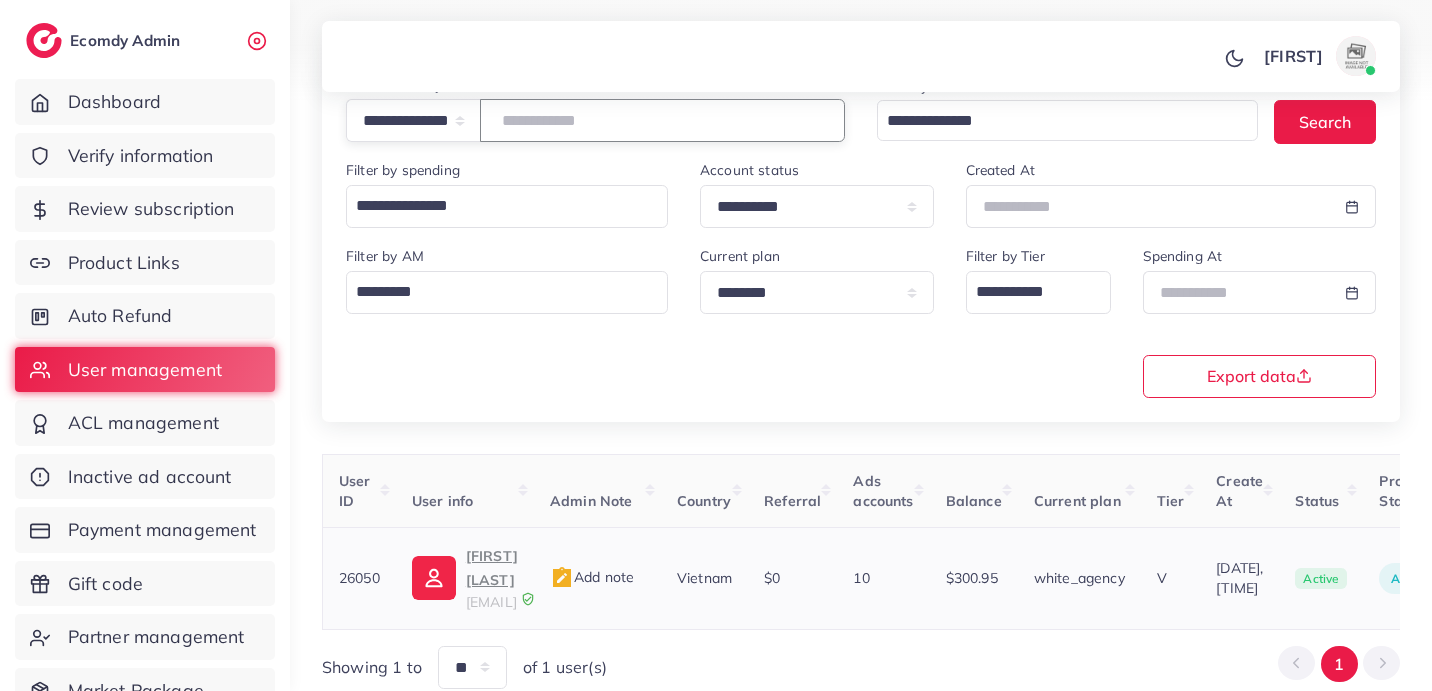 type on "**********" 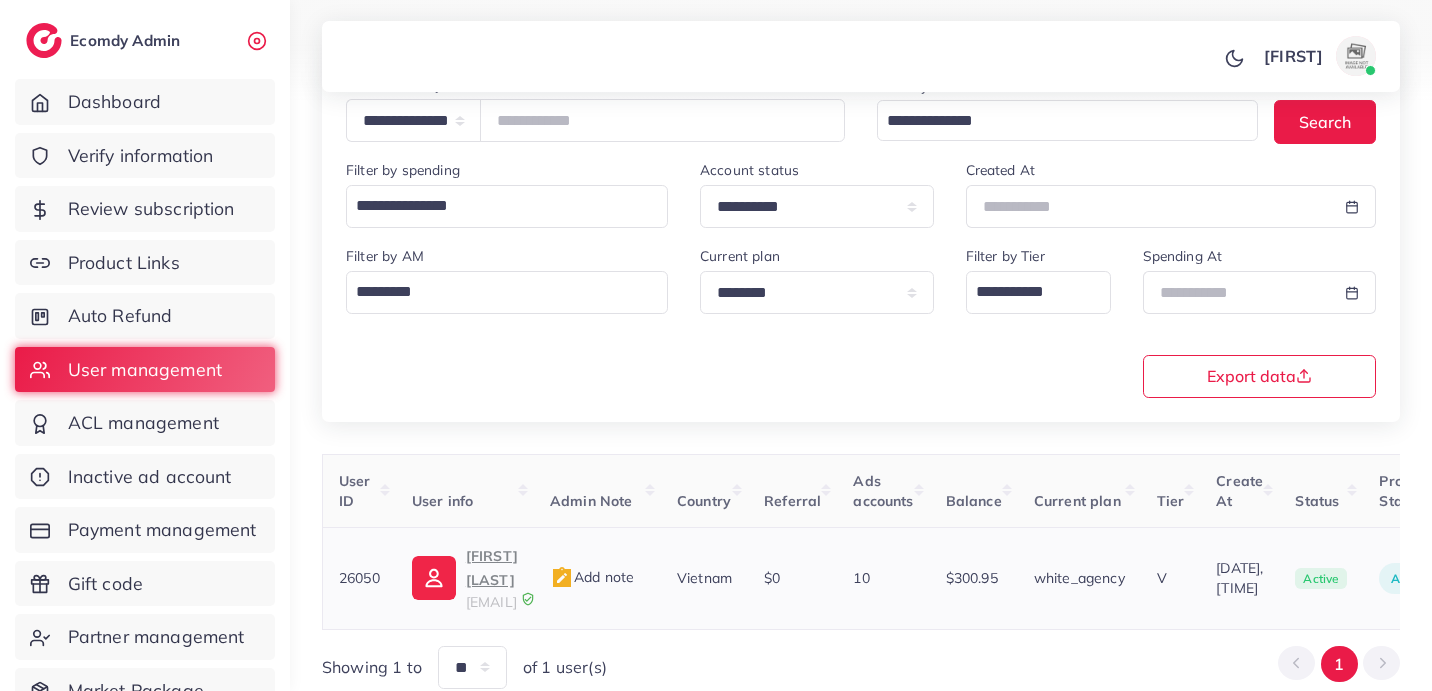 click on "Vu Chi Hieu" at bounding box center [492, 568] 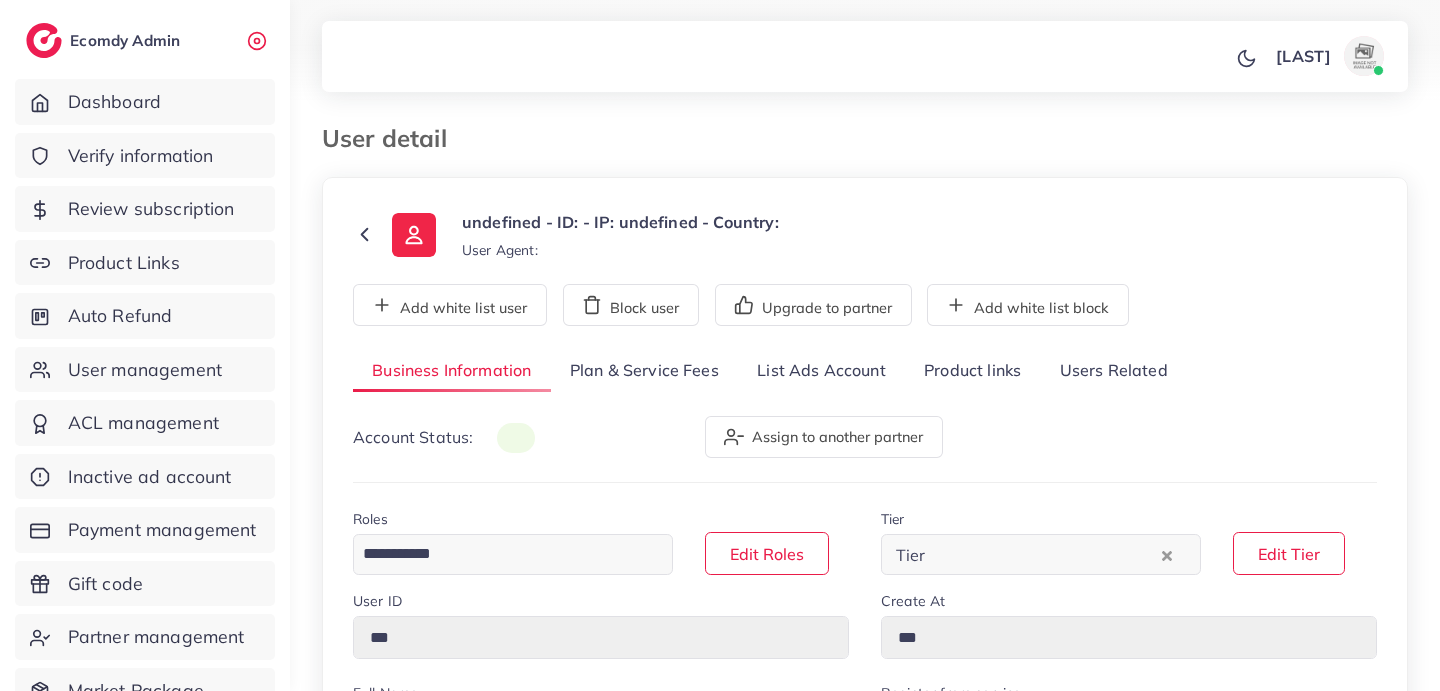 scroll, scrollTop: 0, scrollLeft: 0, axis: both 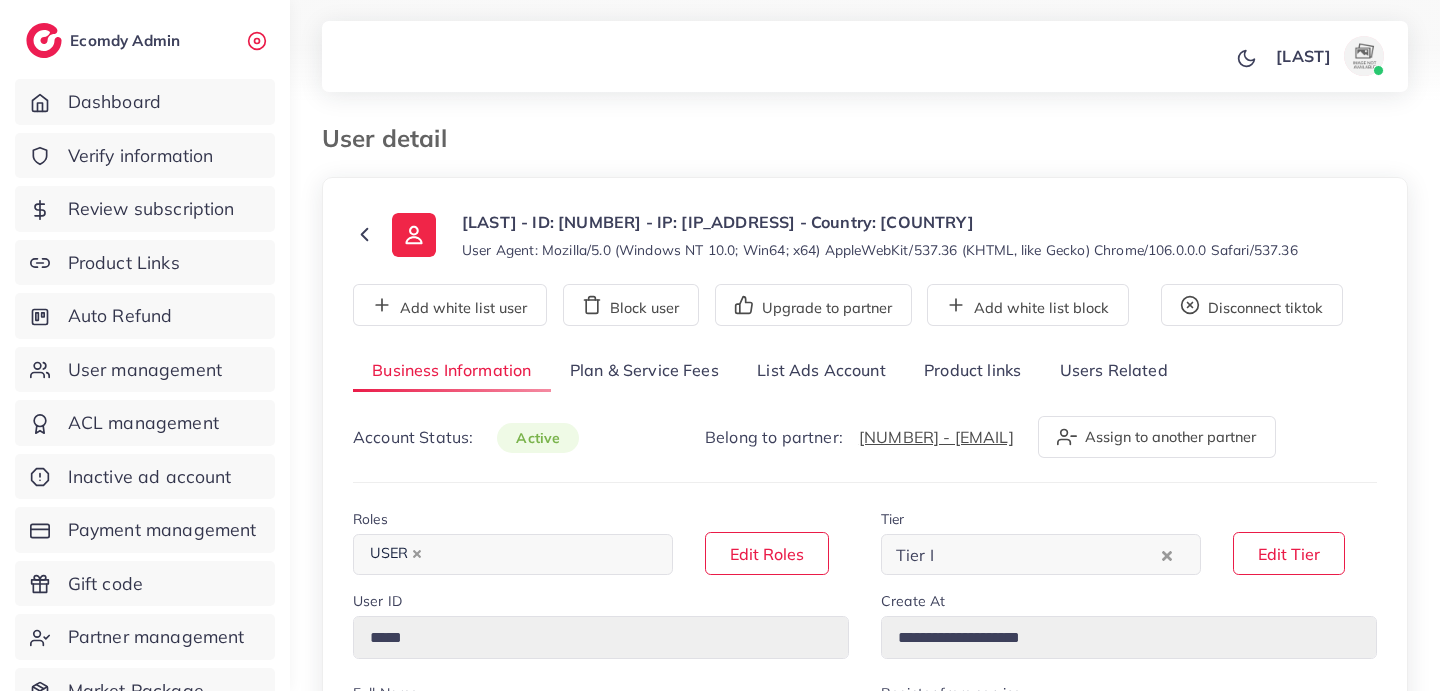 click on "Product links" at bounding box center [972, 371] 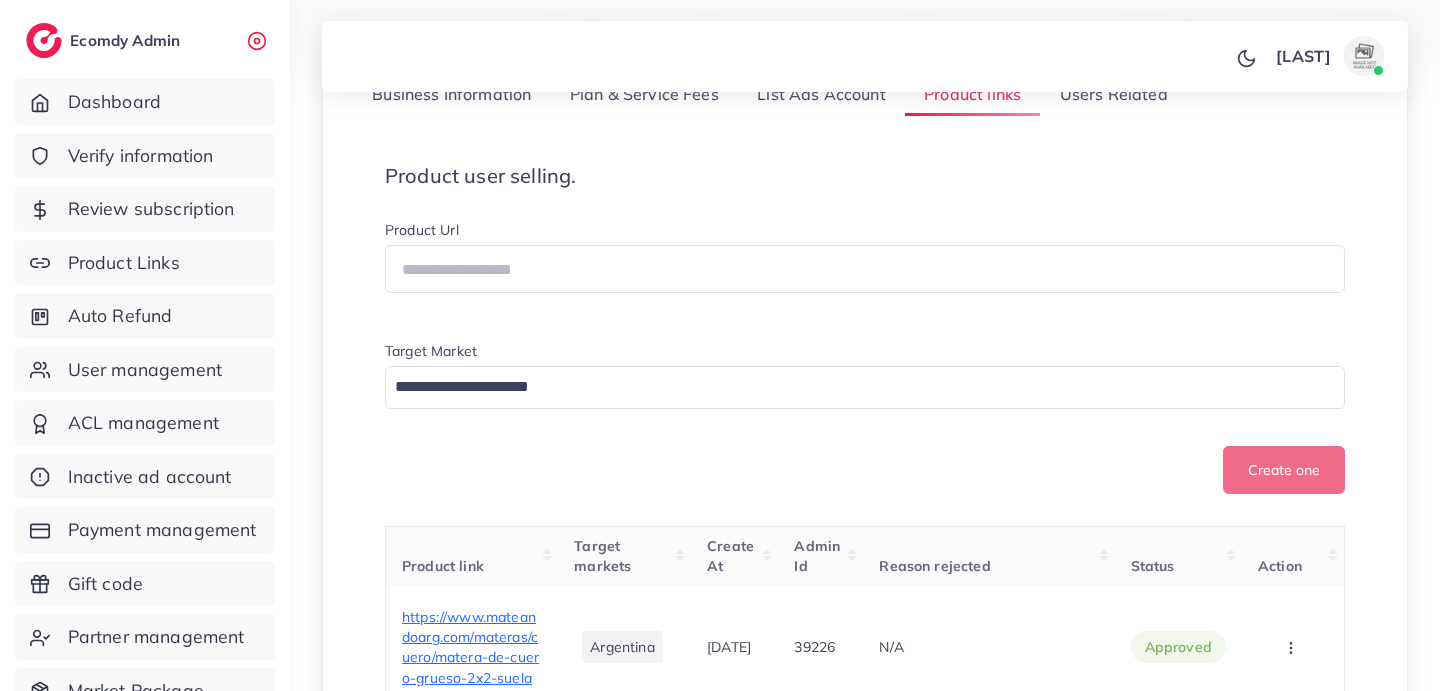 scroll, scrollTop: 416, scrollLeft: 0, axis: vertical 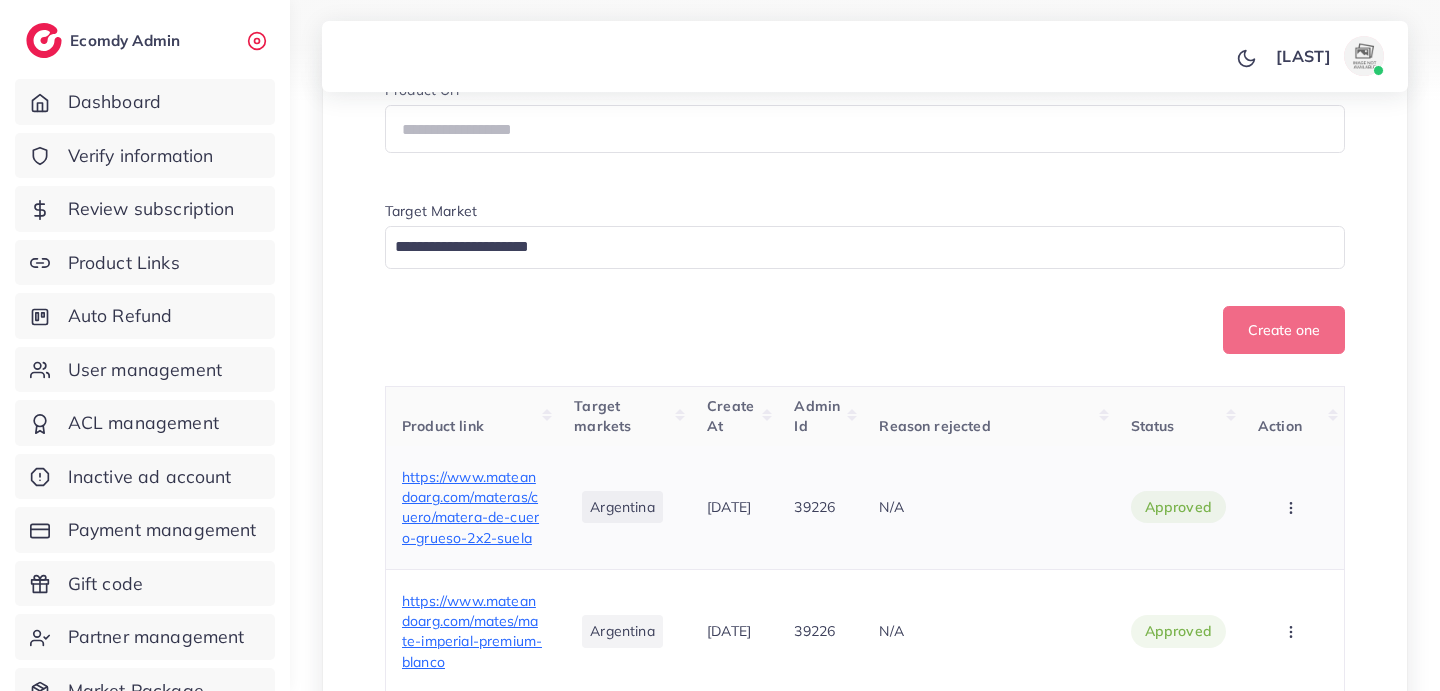 click on "https://www.mateandoarg.com/materas/cuero/matera-de-cuero-grueso-2x2-suela" at bounding box center (470, 507) 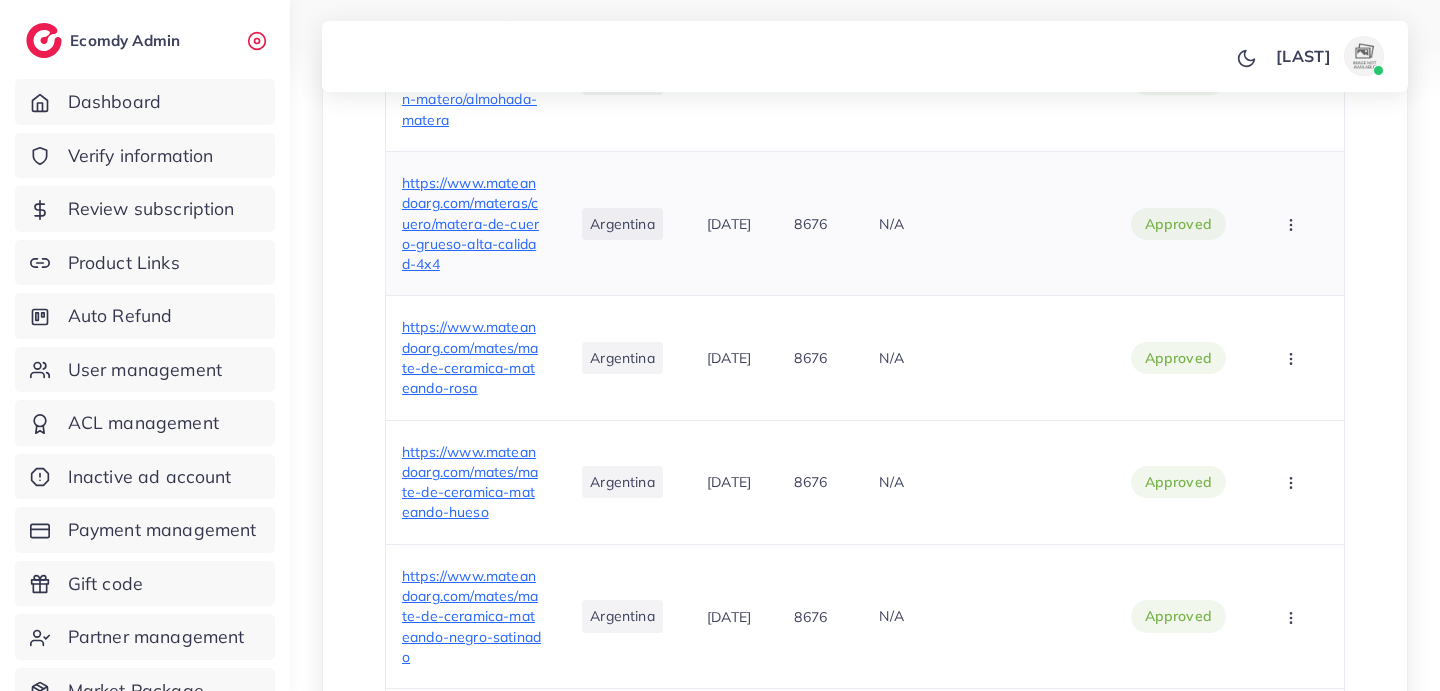 scroll, scrollTop: 0, scrollLeft: 0, axis: both 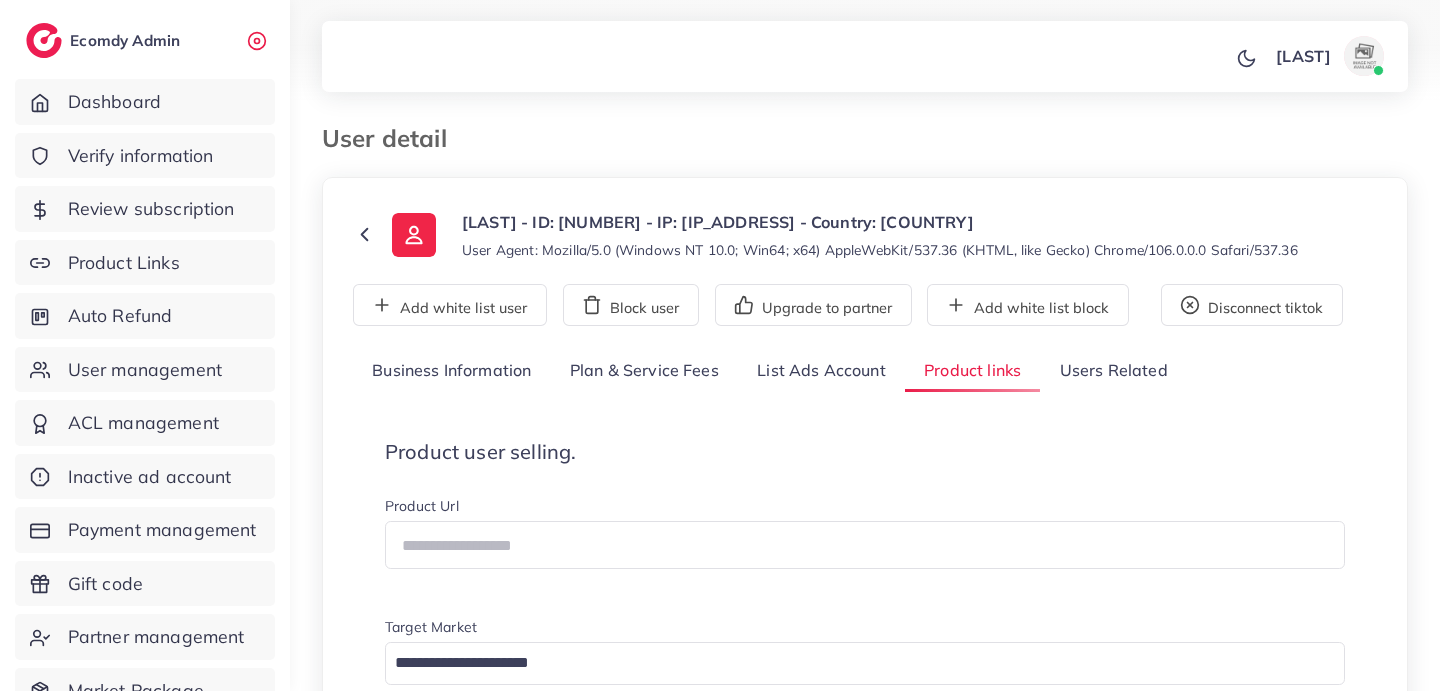 click on "List Ads Account" at bounding box center [821, 371] 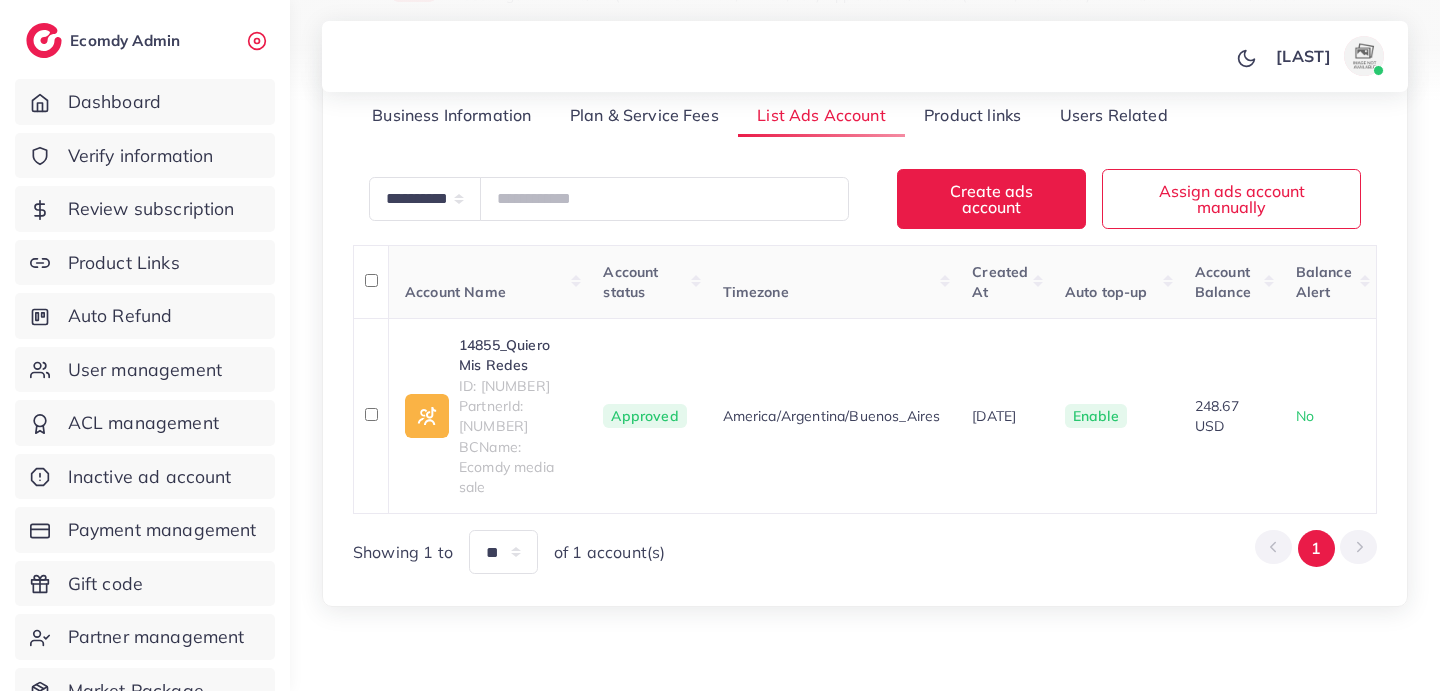 scroll, scrollTop: 304, scrollLeft: 0, axis: vertical 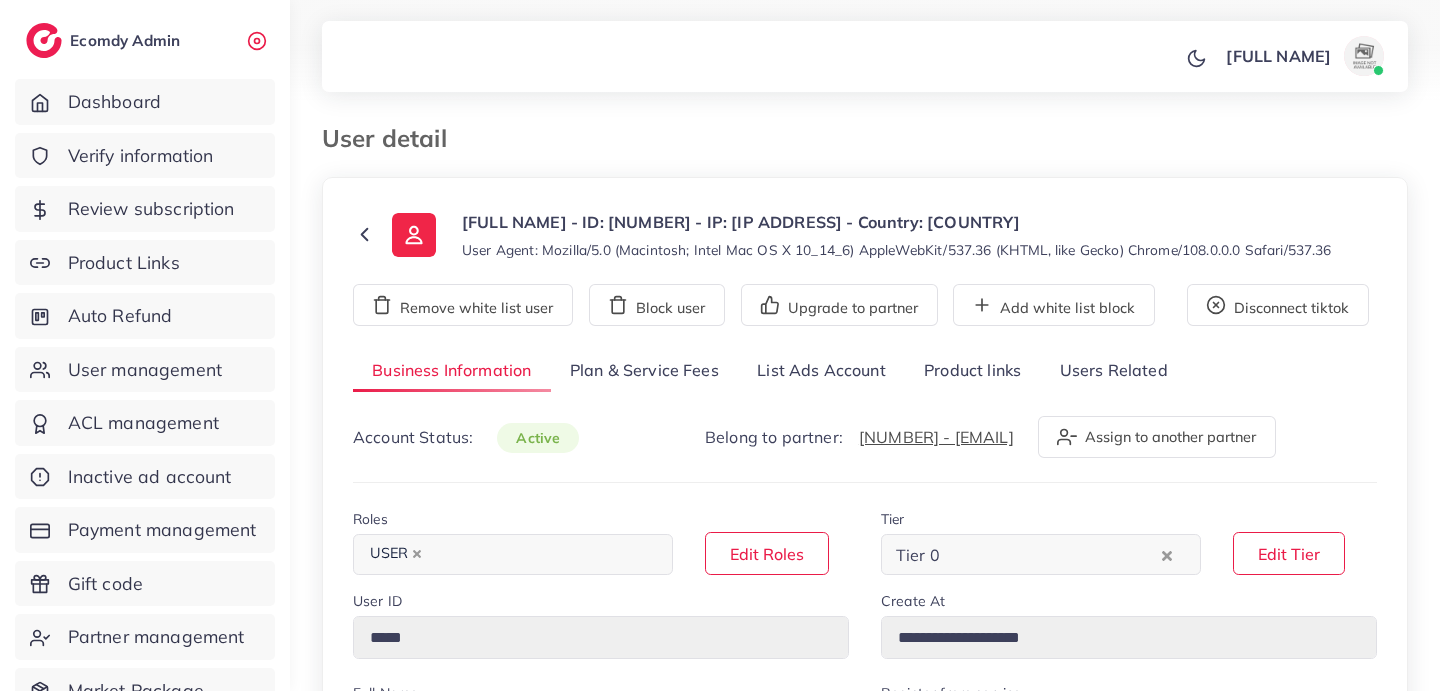 select on "*******" 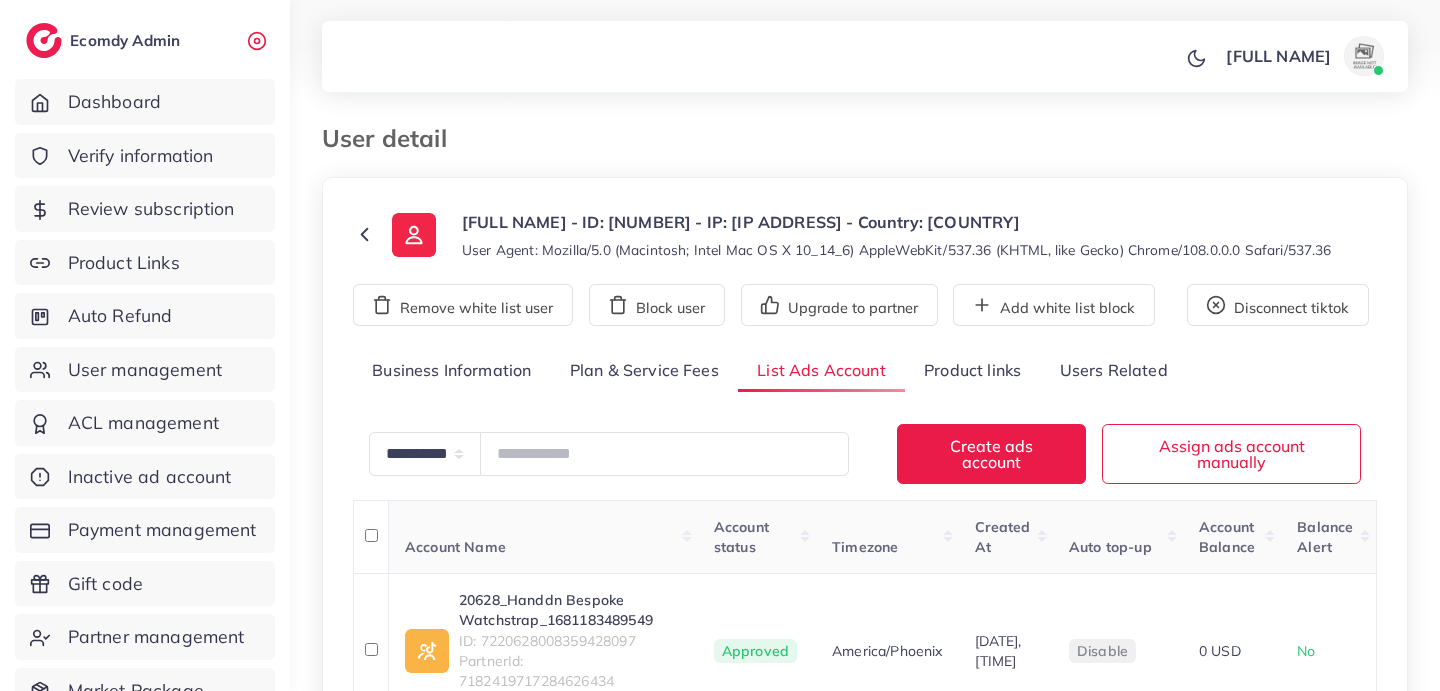 scroll, scrollTop: 262, scrollLeft: 0, axis: vertical 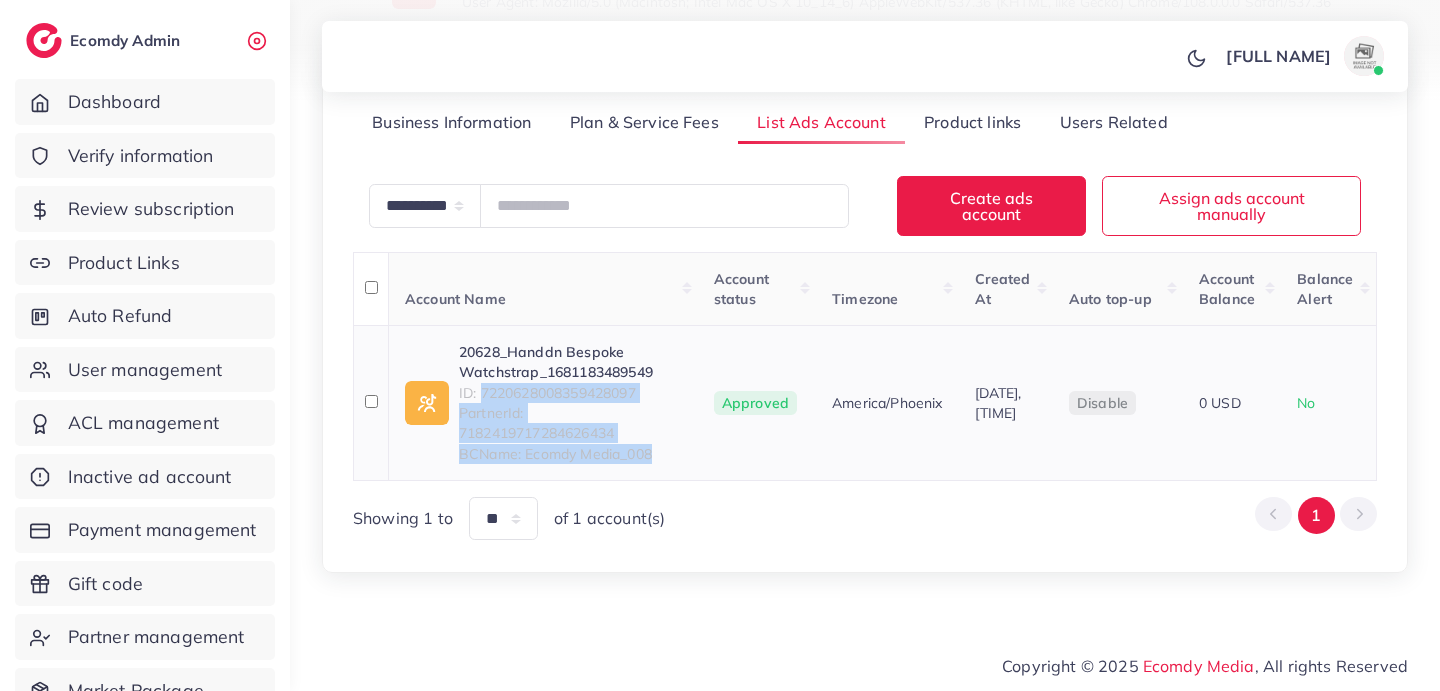 drag, startPoint x: 479, startPoint y: 395, endPoint x: 687, endPoint y: 395, distance: 208 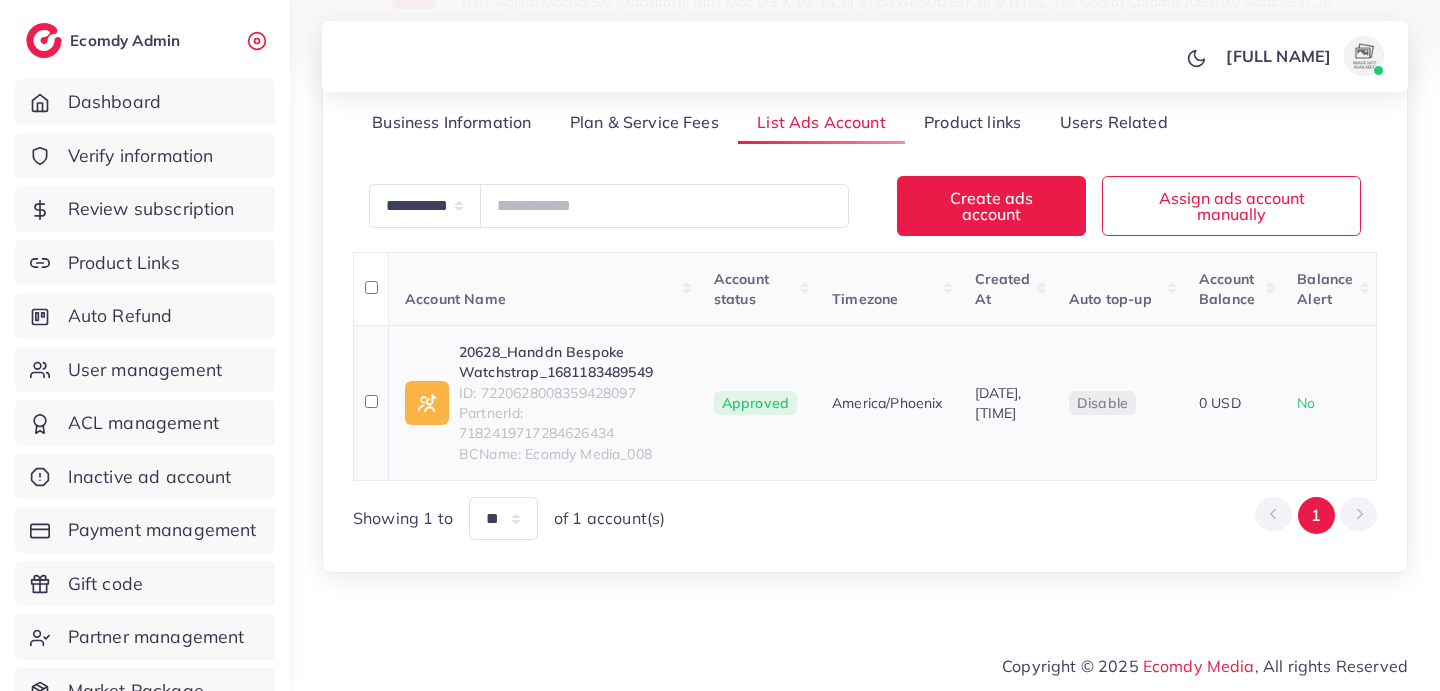 click on "ID: 7220628008359428097" at bounding box center (570, 393) 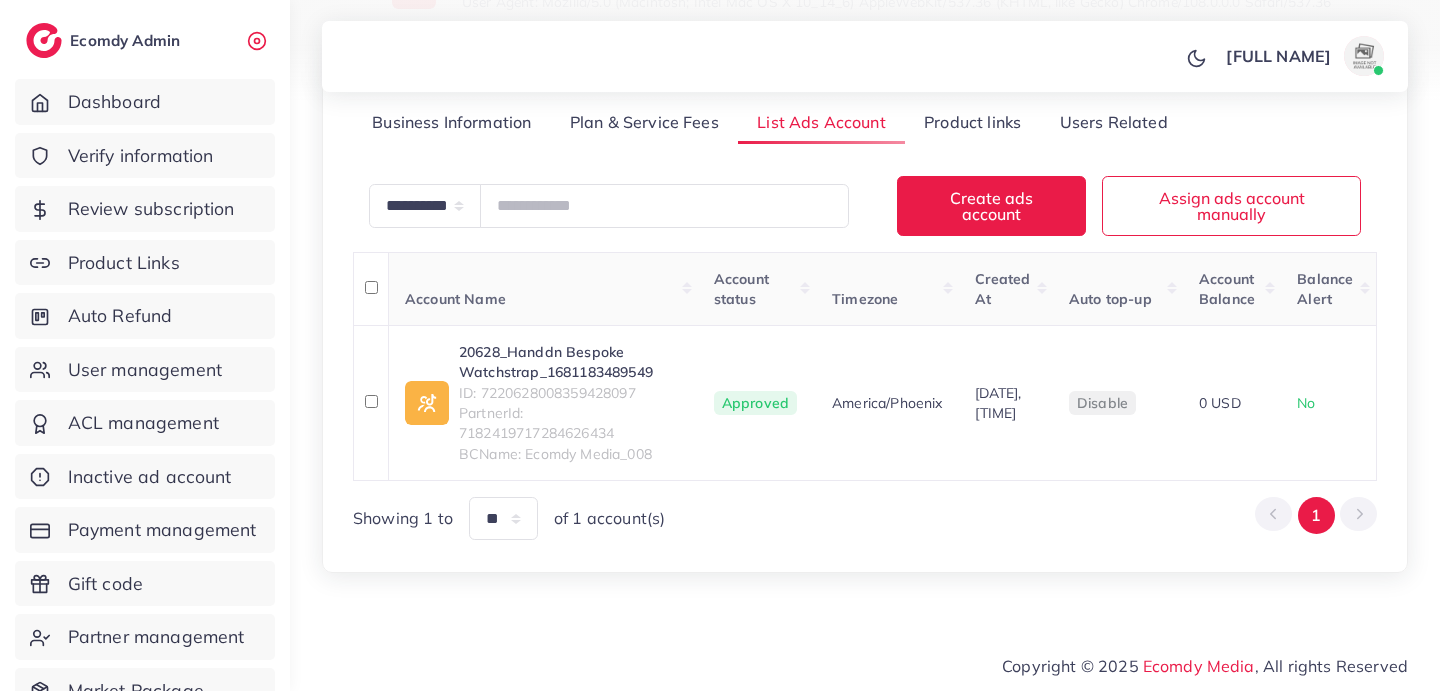 copy on "20628_Handdn Bespoke Watchstrap_1681183489549" 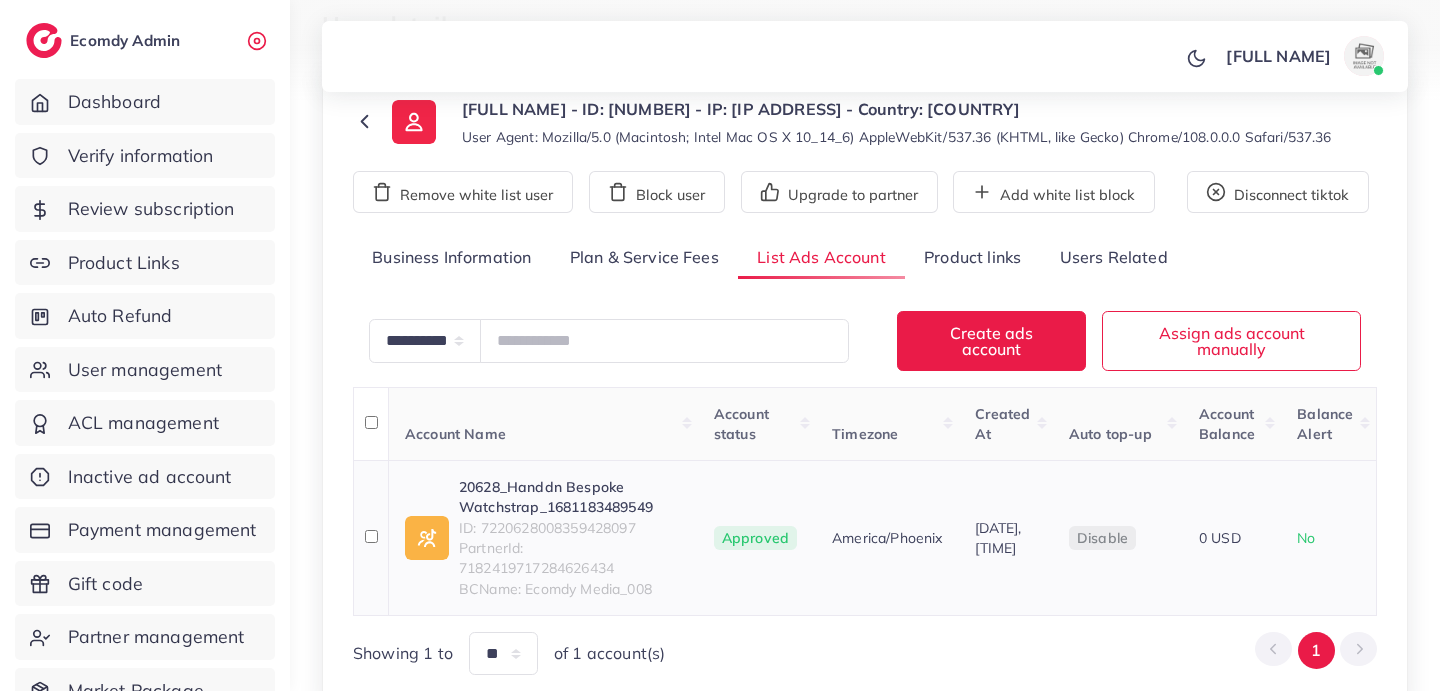 scroll, scrollTop: 0, scrollLeft: 0, axis: both 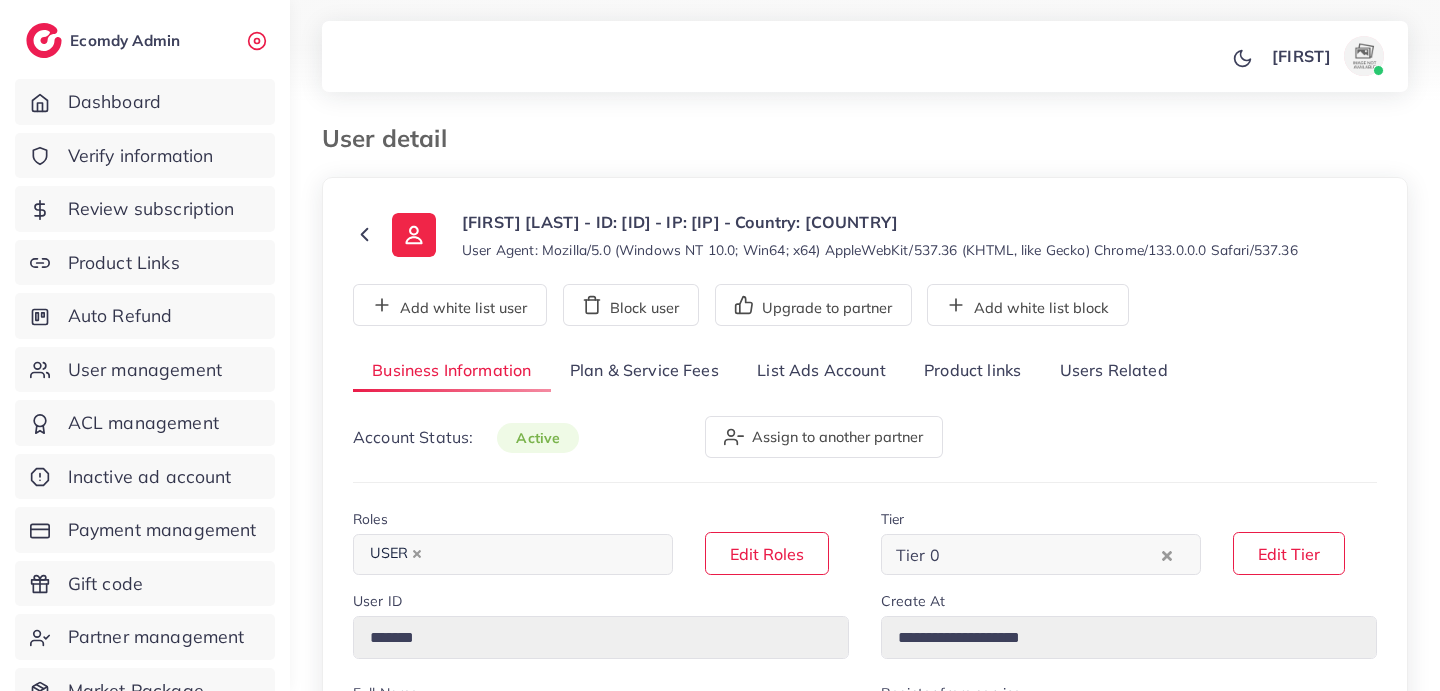 select on "********" 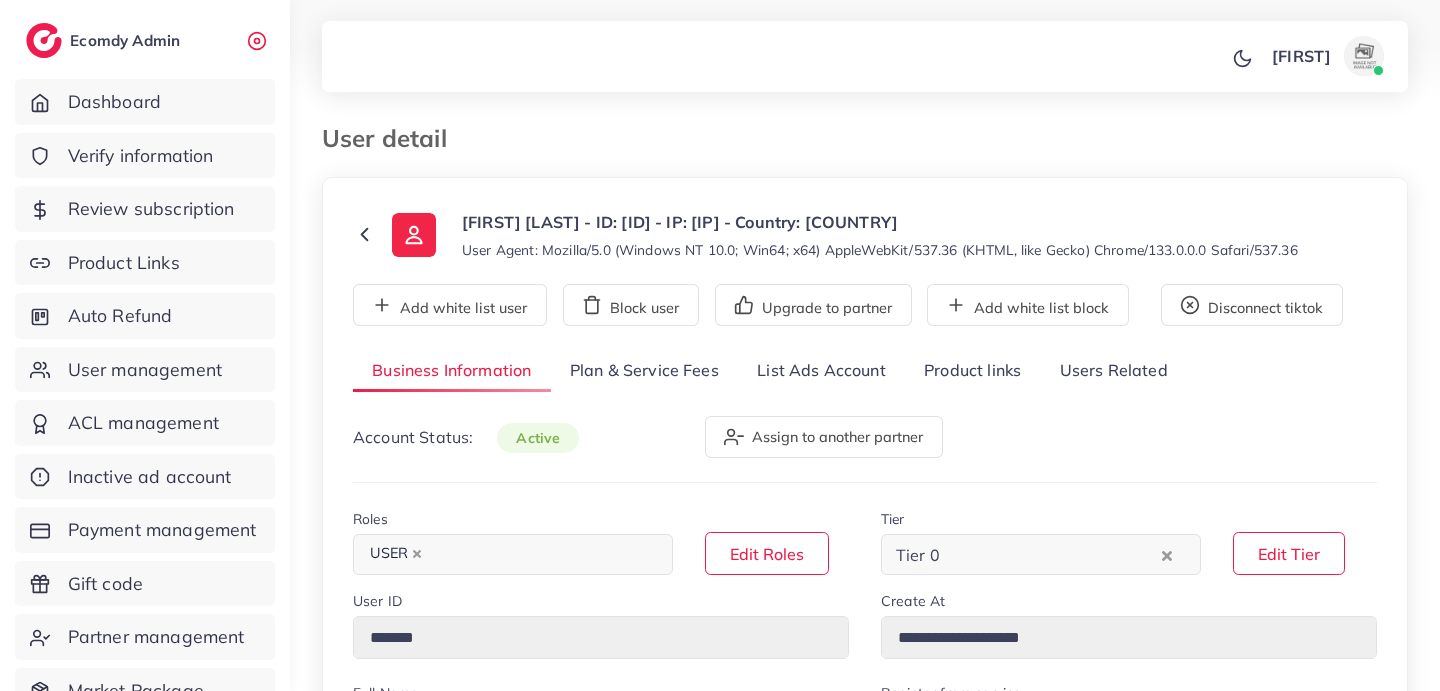 click on "List Ads Account" at bounding box center (821, 371) 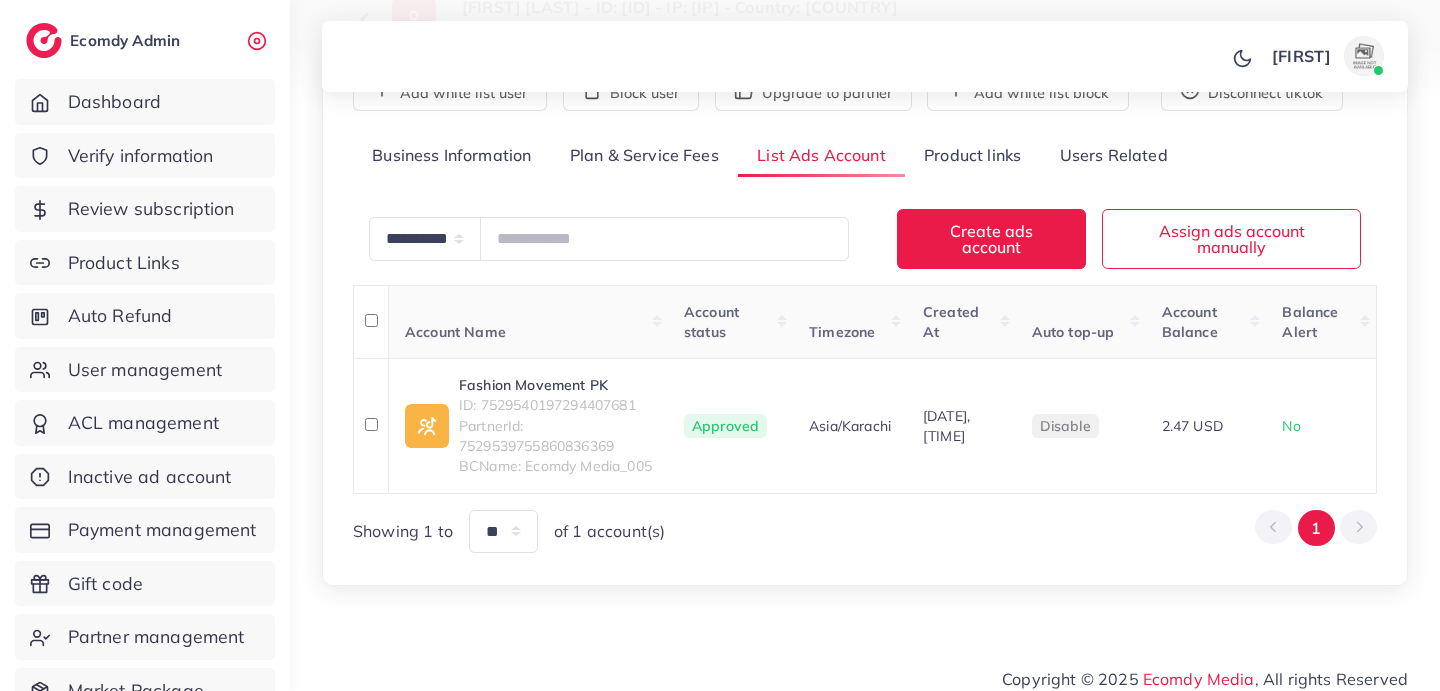 scroll, scrollTop: 248, scrollLeft: 0, axis: vertical 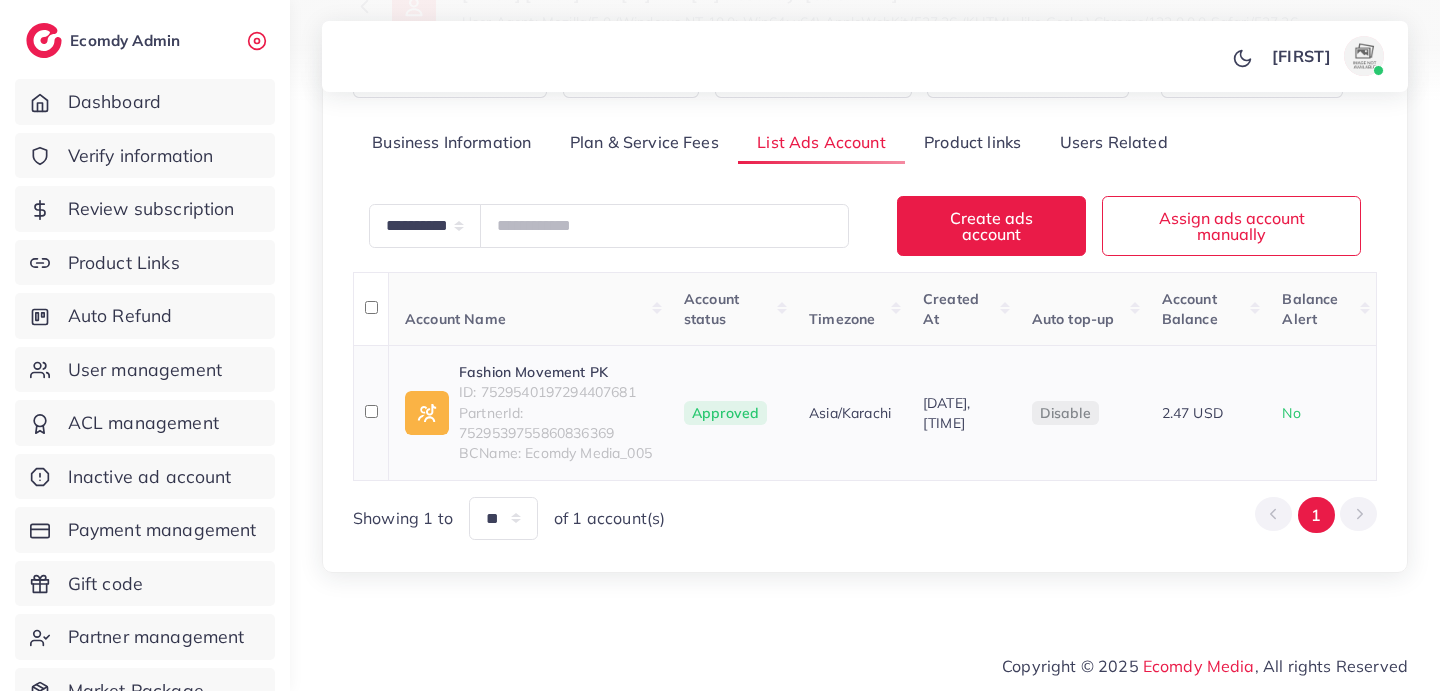 drag, startPoint x: 451, startPoint y: 348, endPoint x: 617, endPoint y: 350, distance: 166.01205 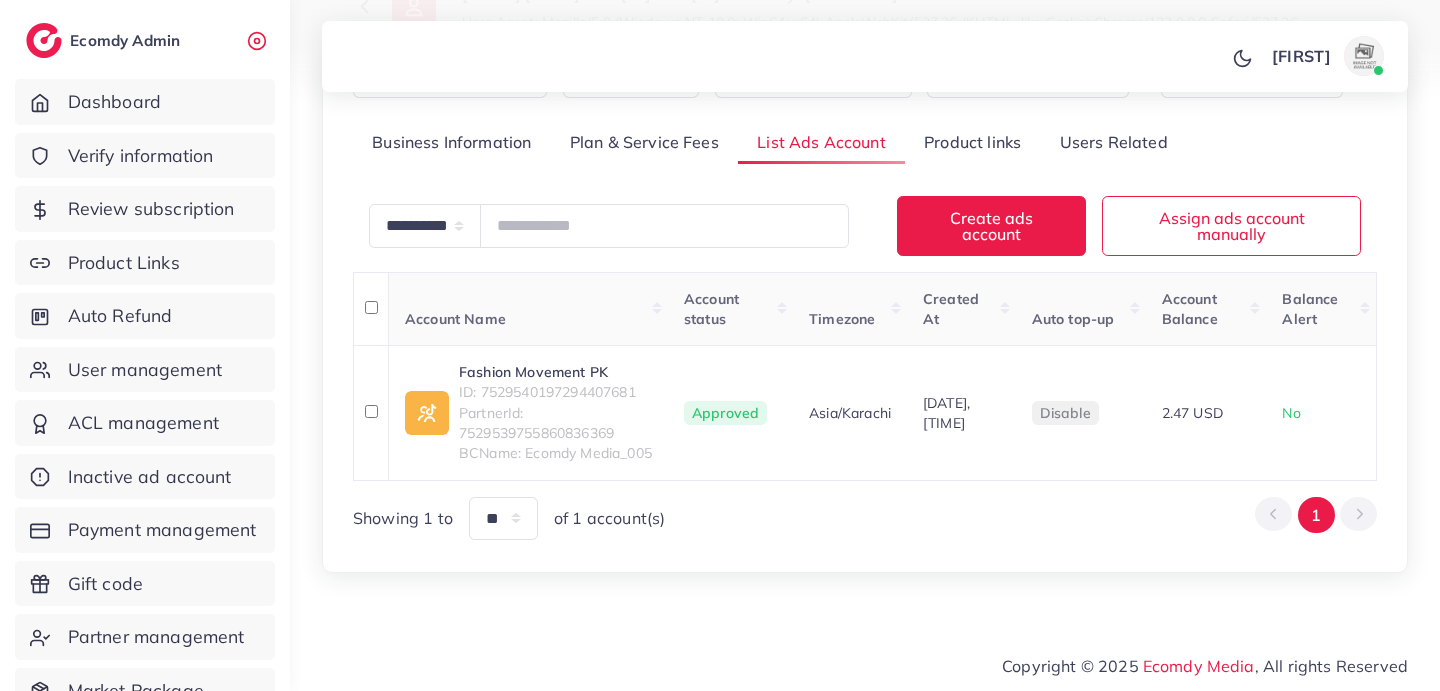 scroll, scrollTop: 0, scrollLeft: 0, axis: both 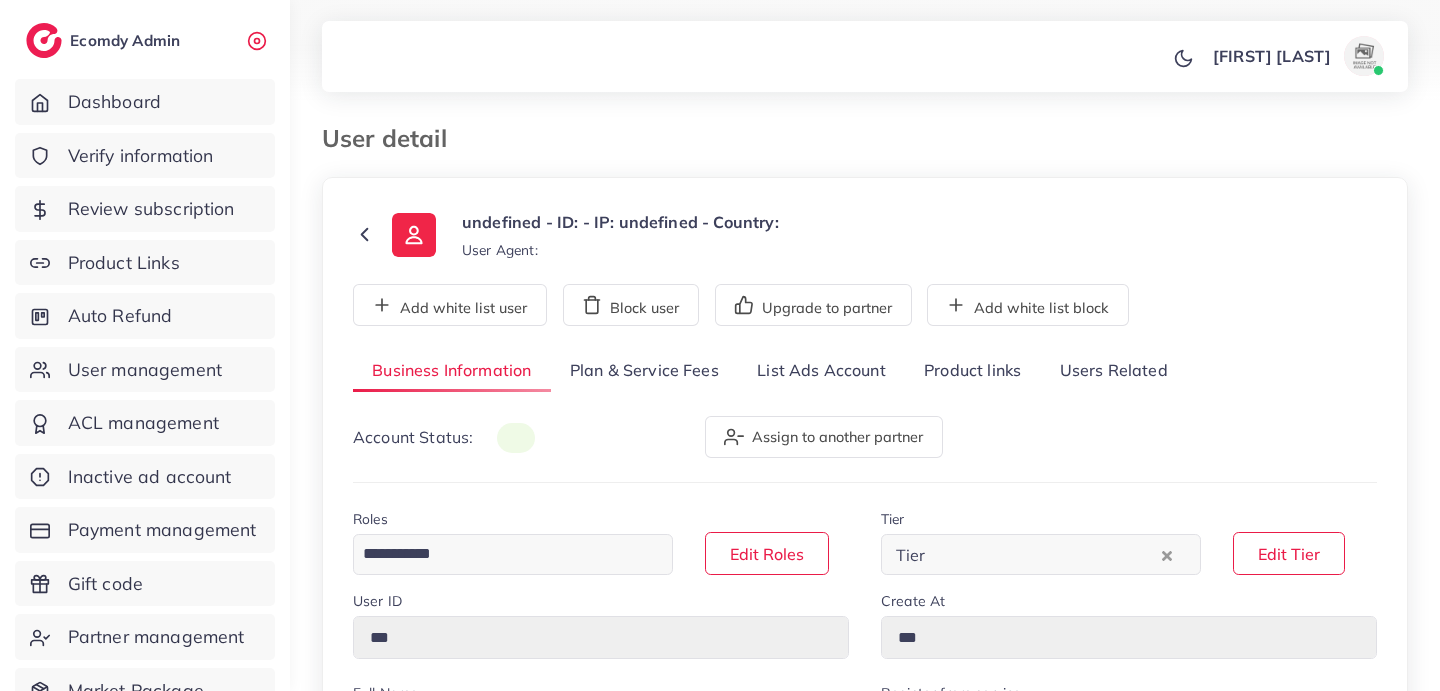 click on "List Ads Account" at bounding box center (821, 371) 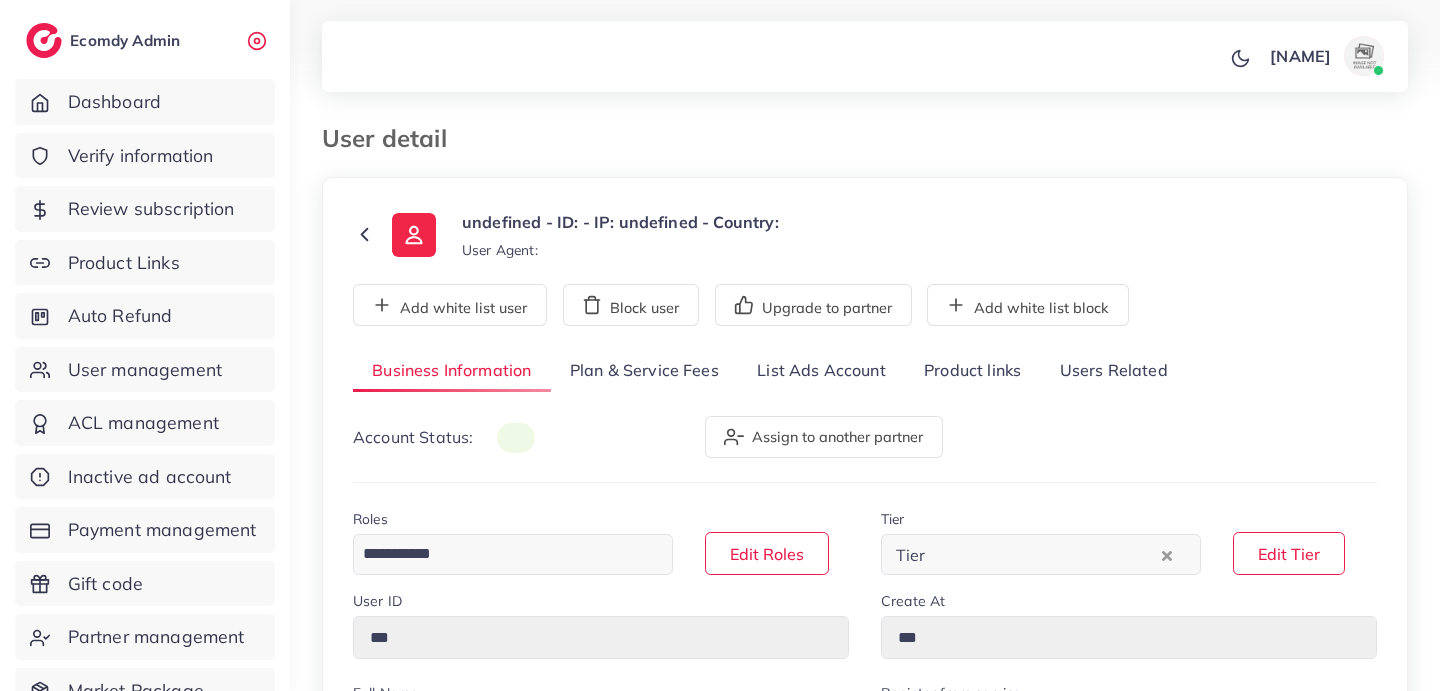 scroll, scrollTop: 0, scrollLeft: 0, axis: both 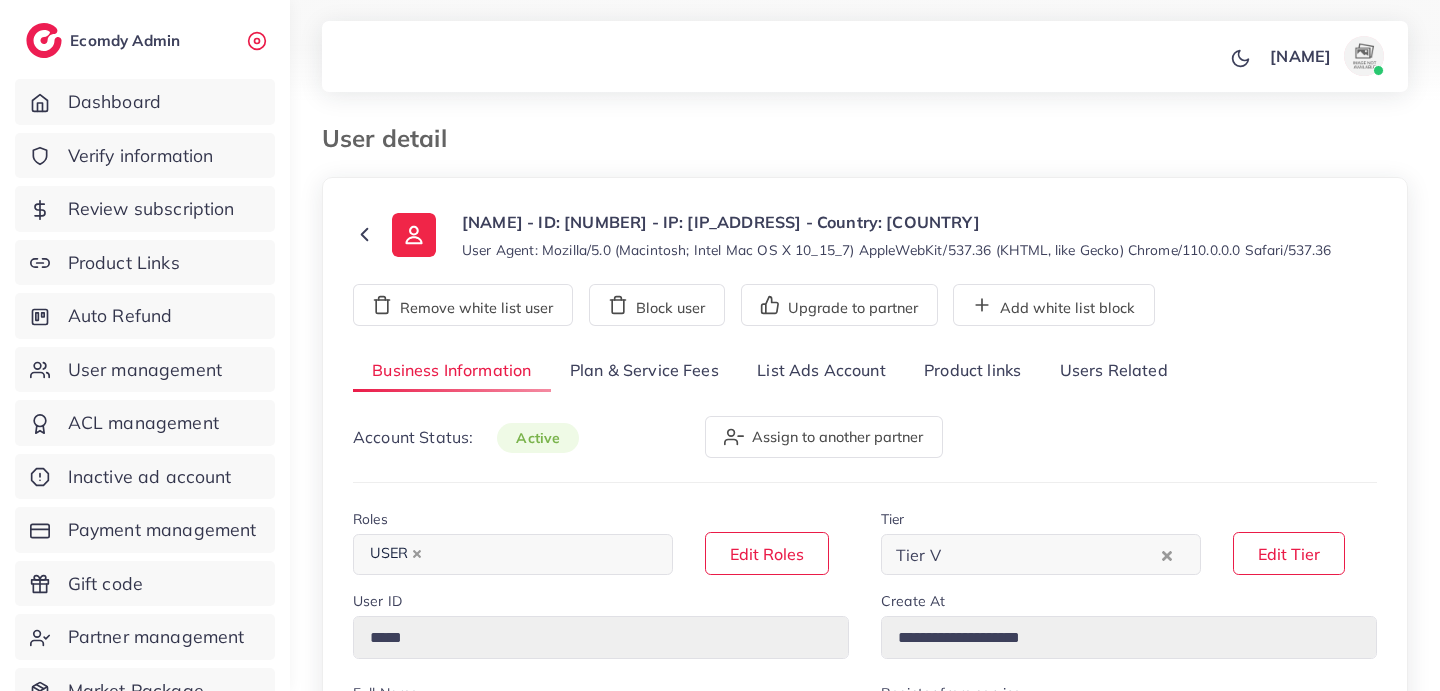 click on "List Ads Account" at bounding box center [821, 371] 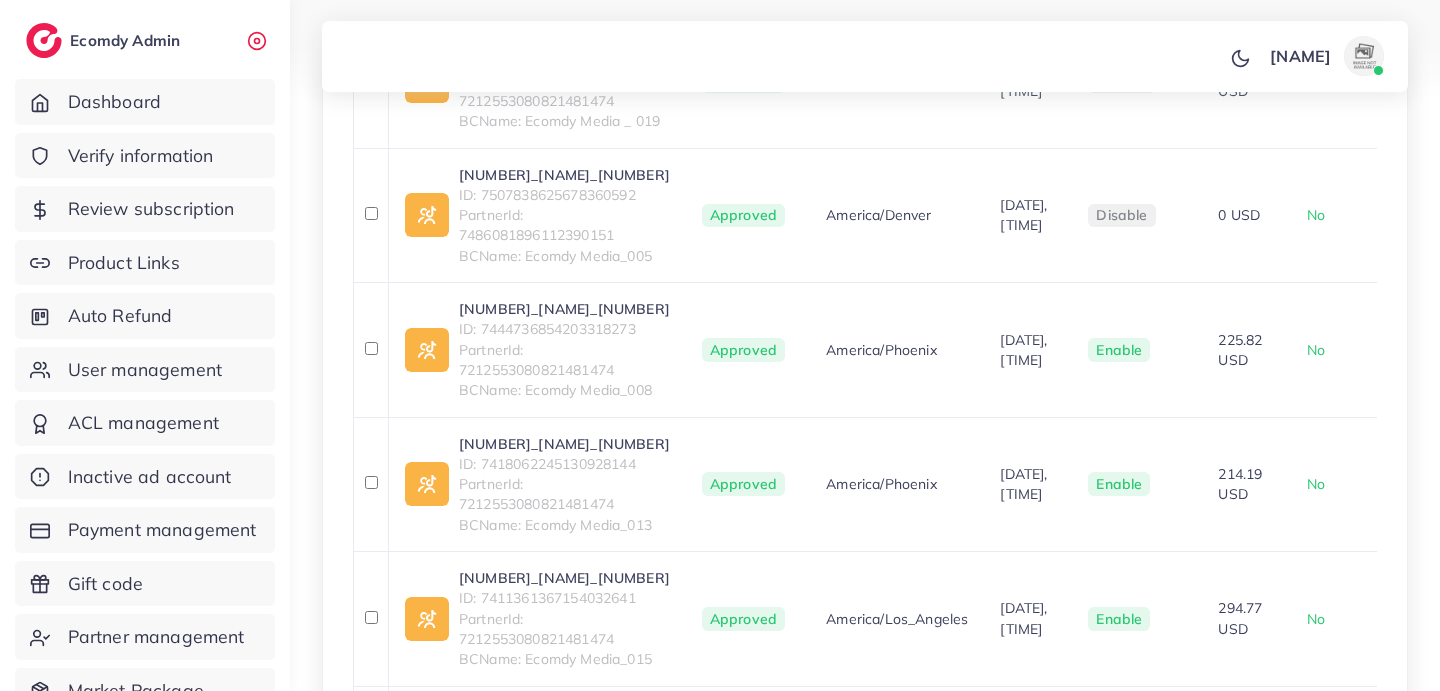 scroll, scrollTop: 568, scrollLeft: 0, axis: vertical 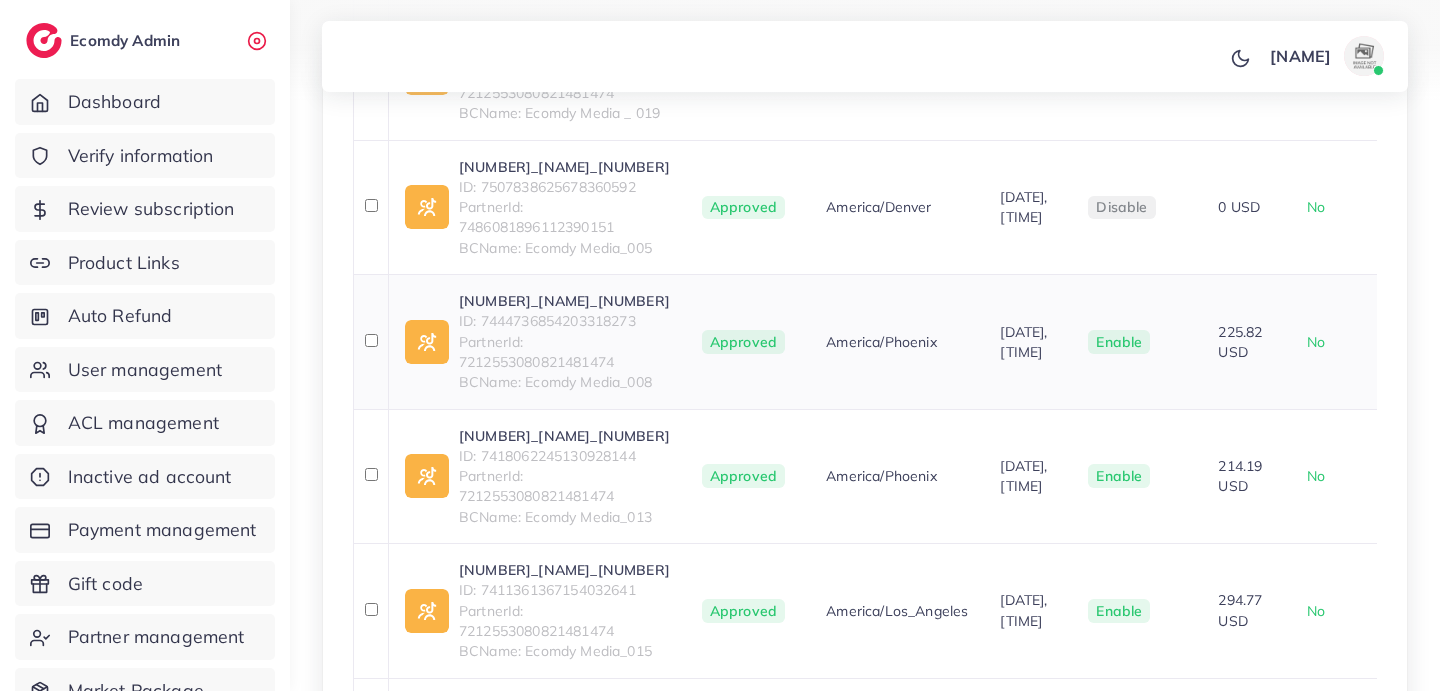 drag, startPoint x: 453, startPoint y: 252, endPoint x: 704, endPoint y: 257, distance: 251.04979 